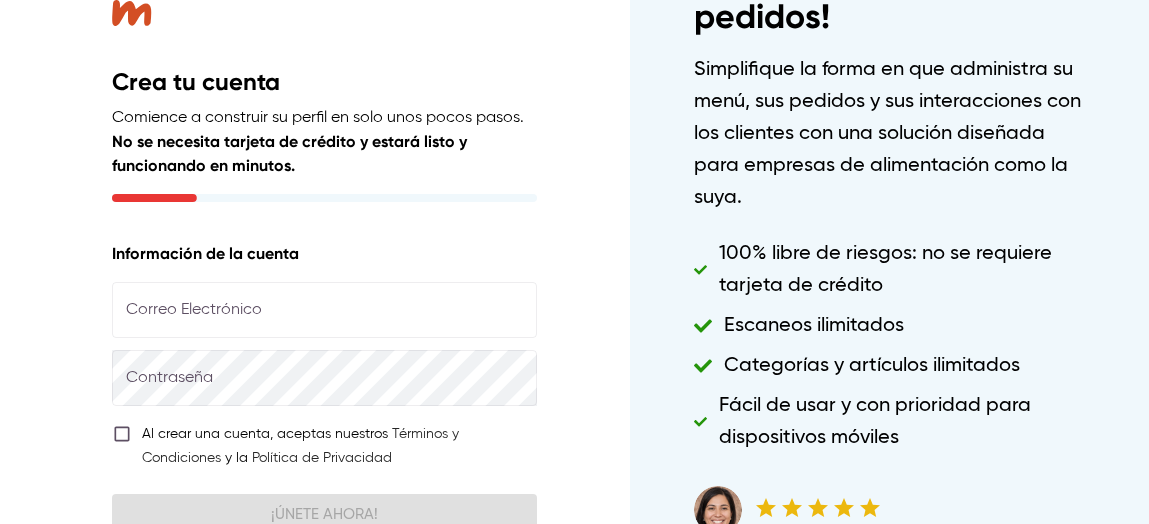 scroll, scrollTop: 0, scrollLeft: 0, axis: both 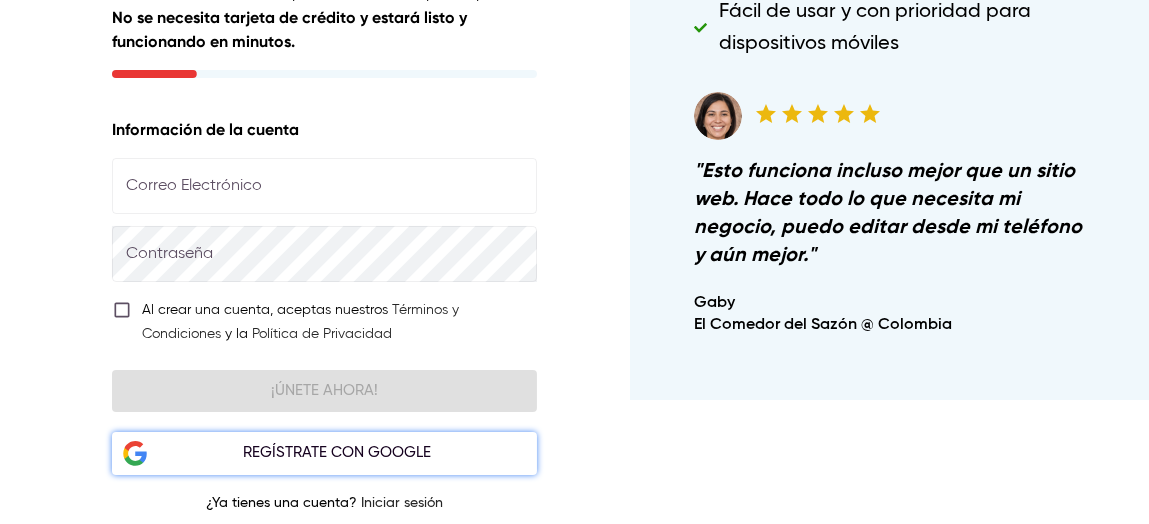 click on "Regístrate con Google" at bounding box center [324, 453] 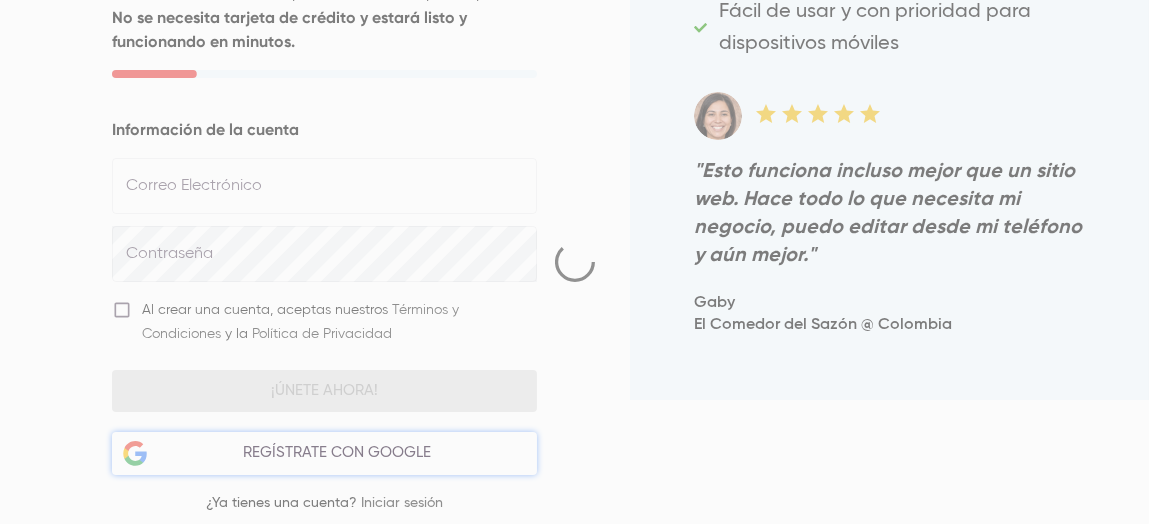 select on "***" 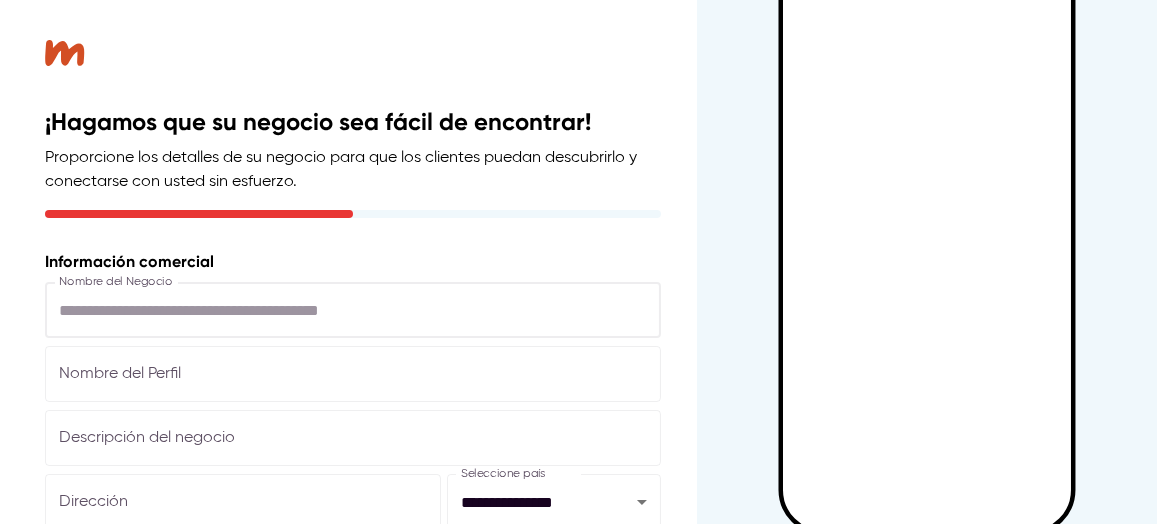 scroll, scrollTop: 0, scrollLeft: 0, axis: both 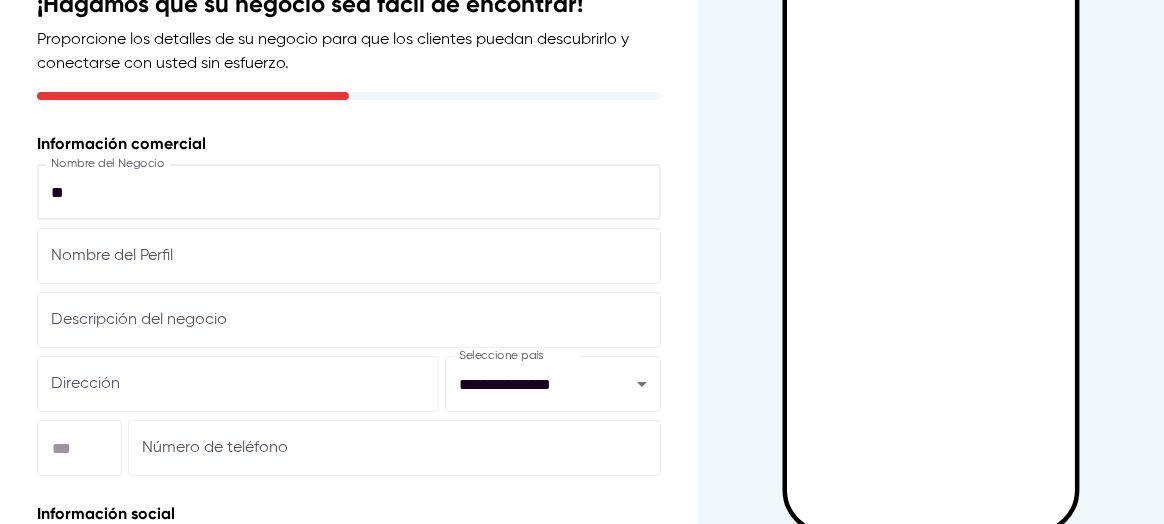 type on "*" 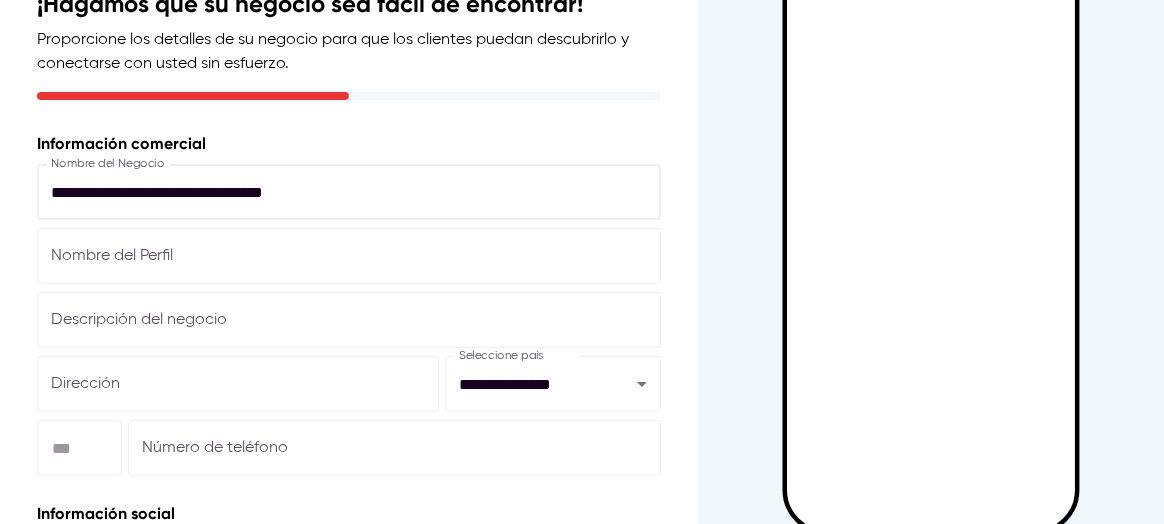 type on "**********" 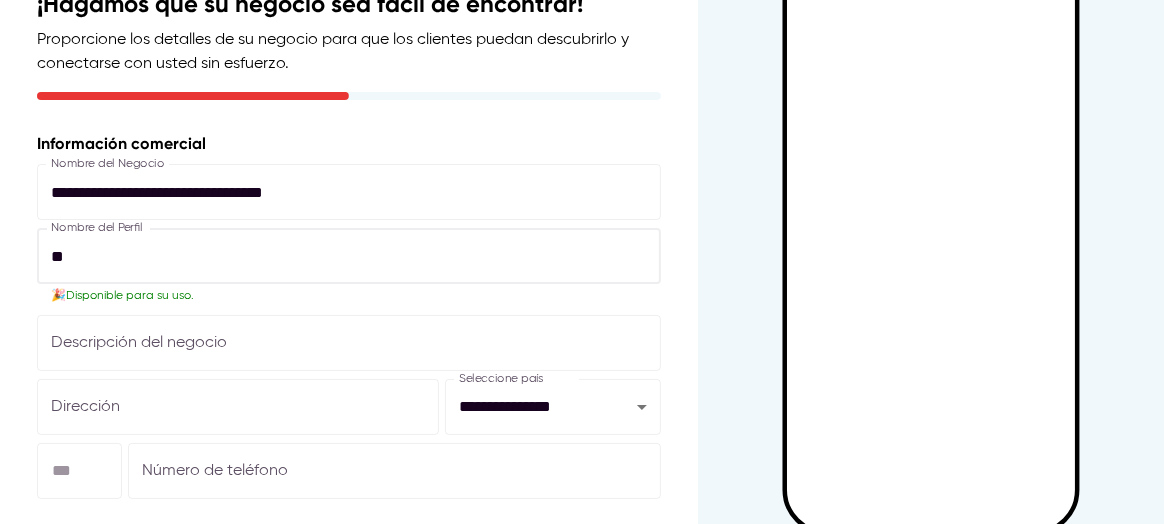 type on "*" 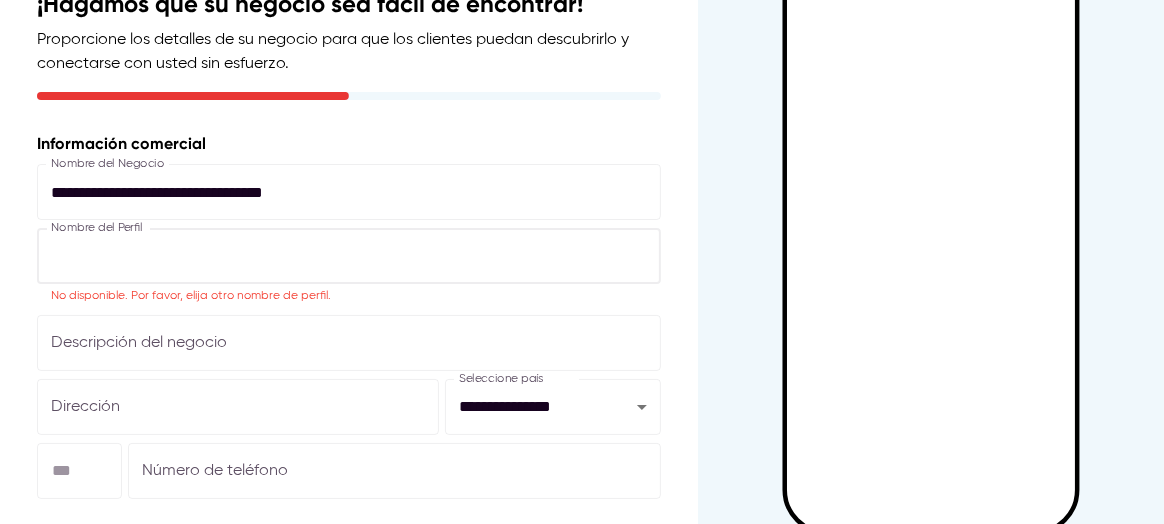type on "*" 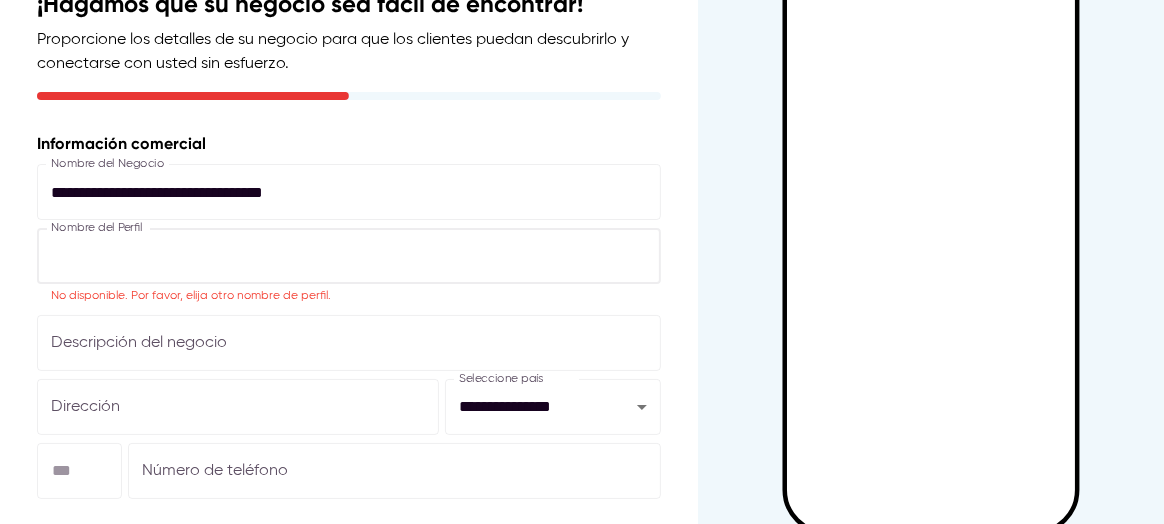 type on "*" 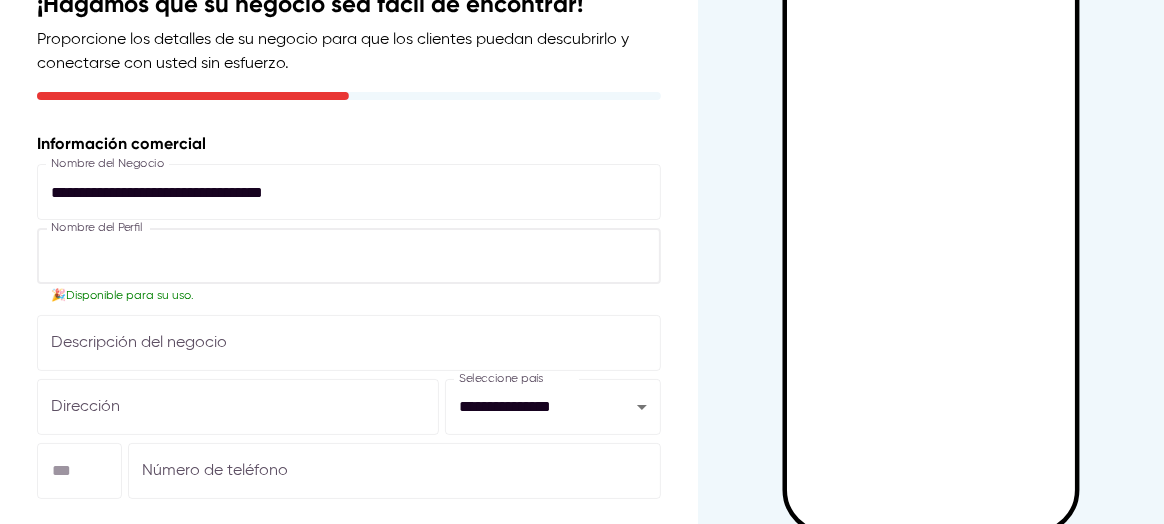 type on "*" 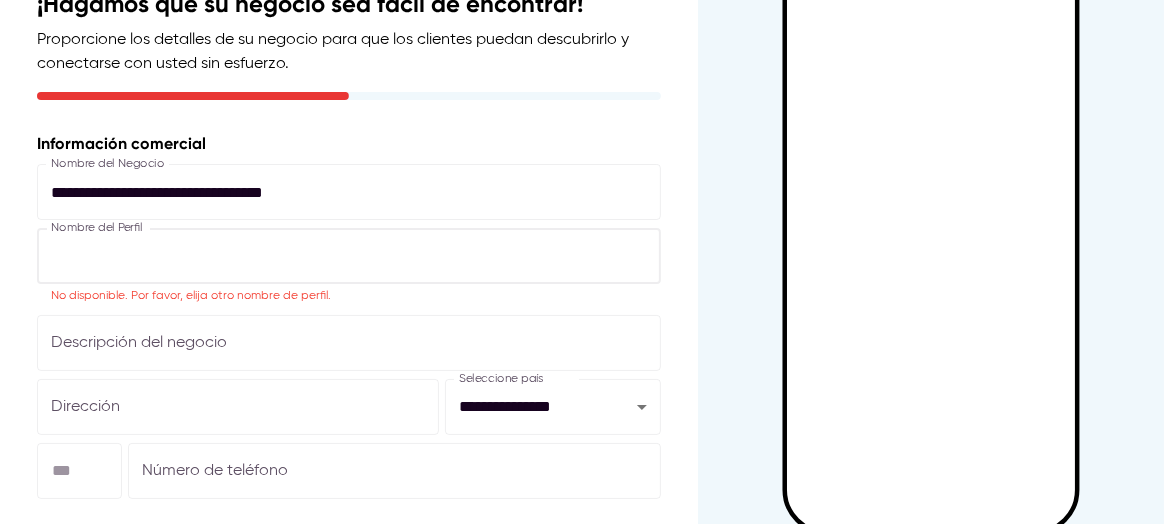 type on "*" 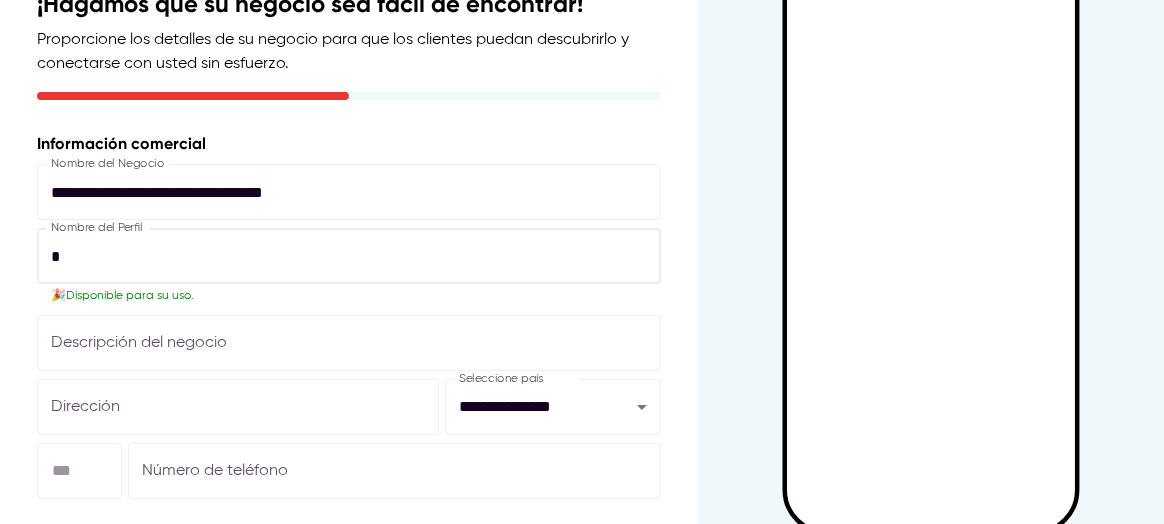 type 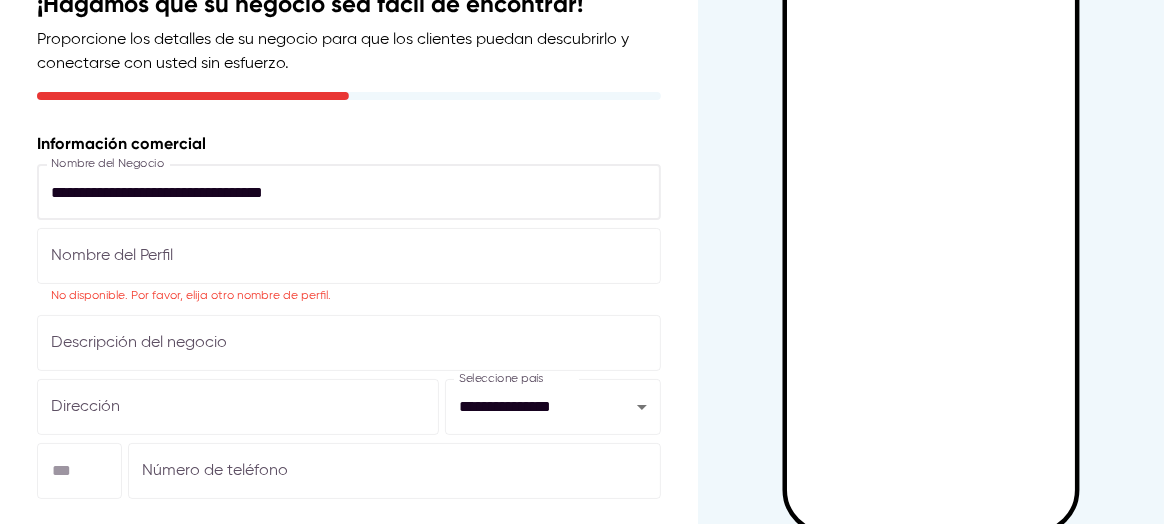 click on "**********" at bounding box center (349, 192) 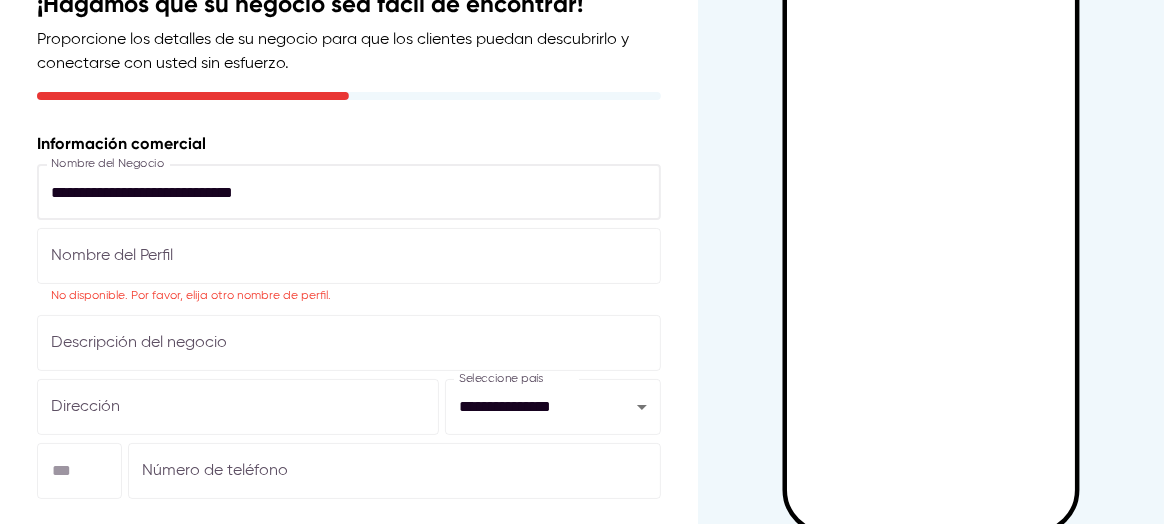 type on "**********" 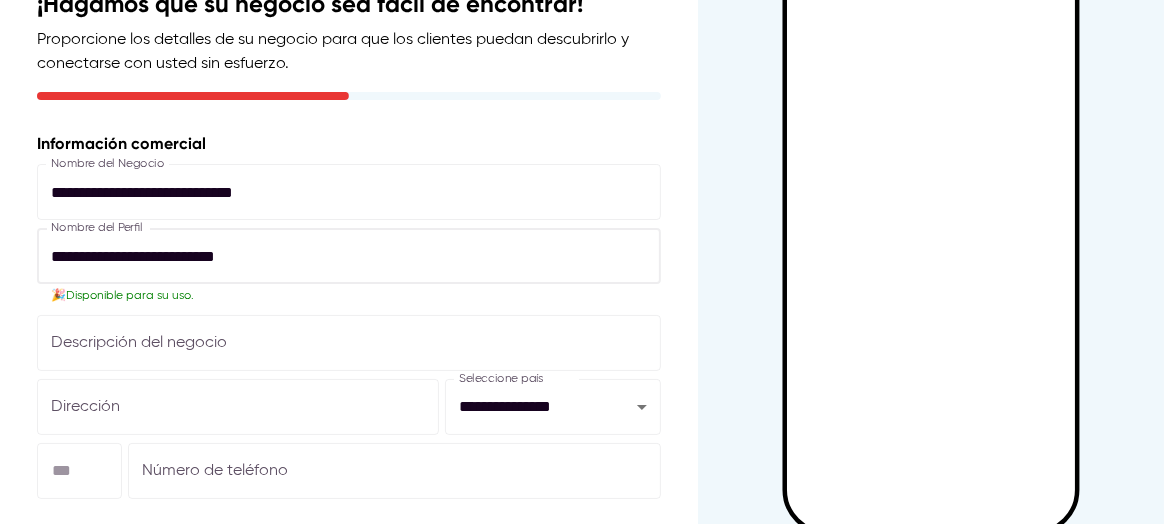 type on "**********" 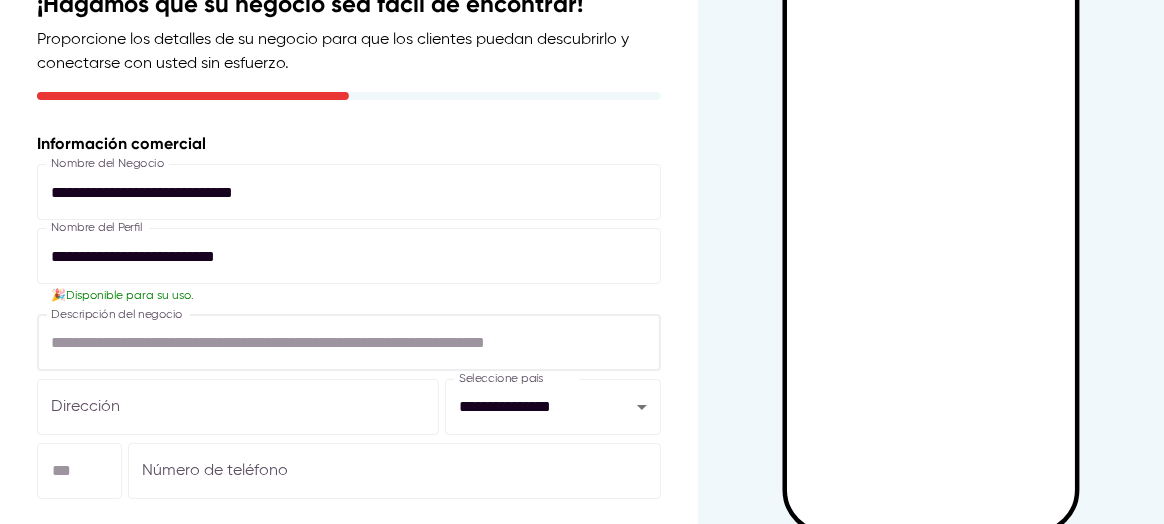 click at bounding box center (349, 343) 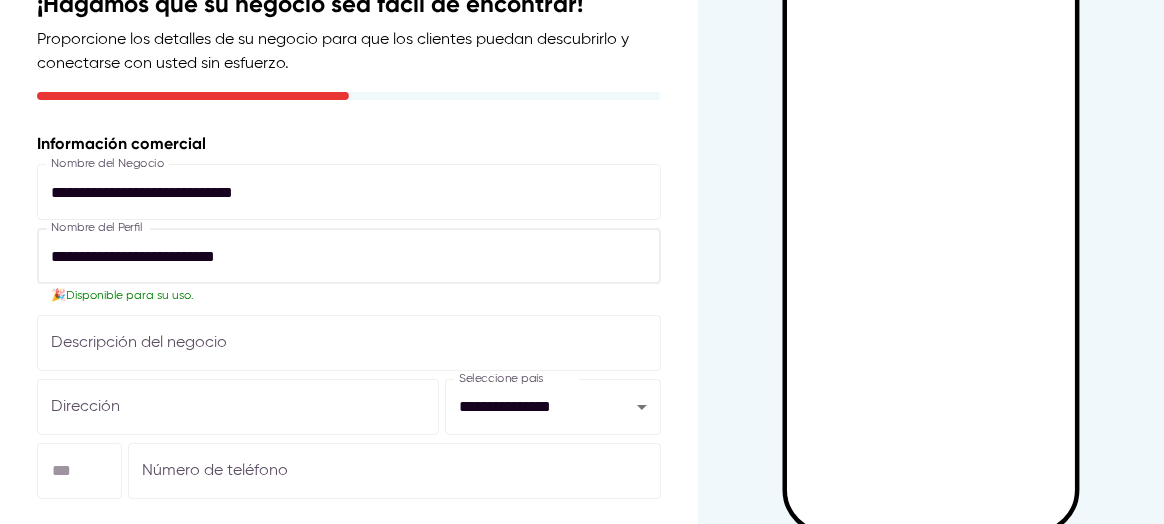 click on "**********" at bounding box center [349, 256] 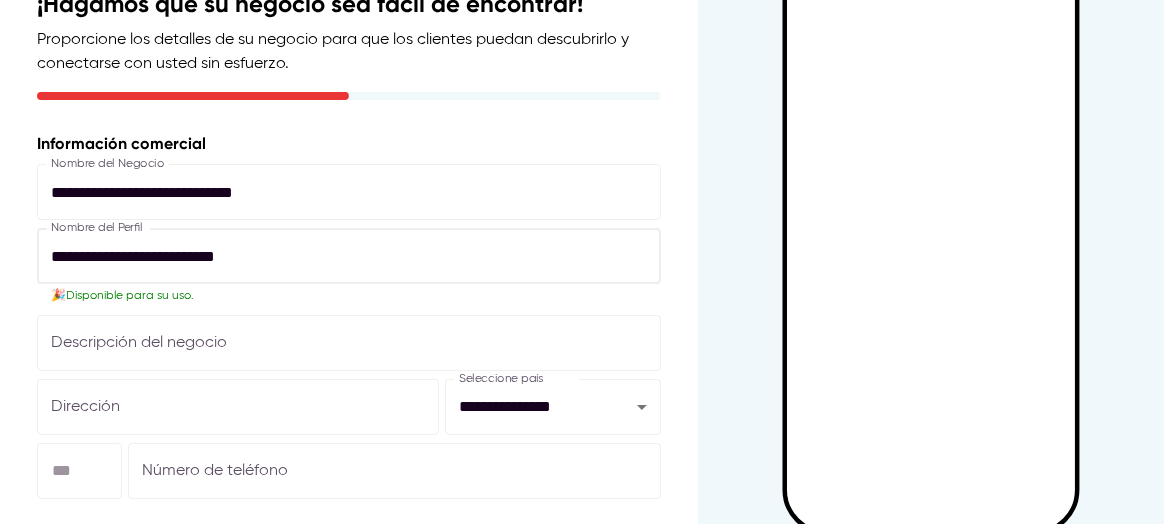 click at bounding box center [349, 343] 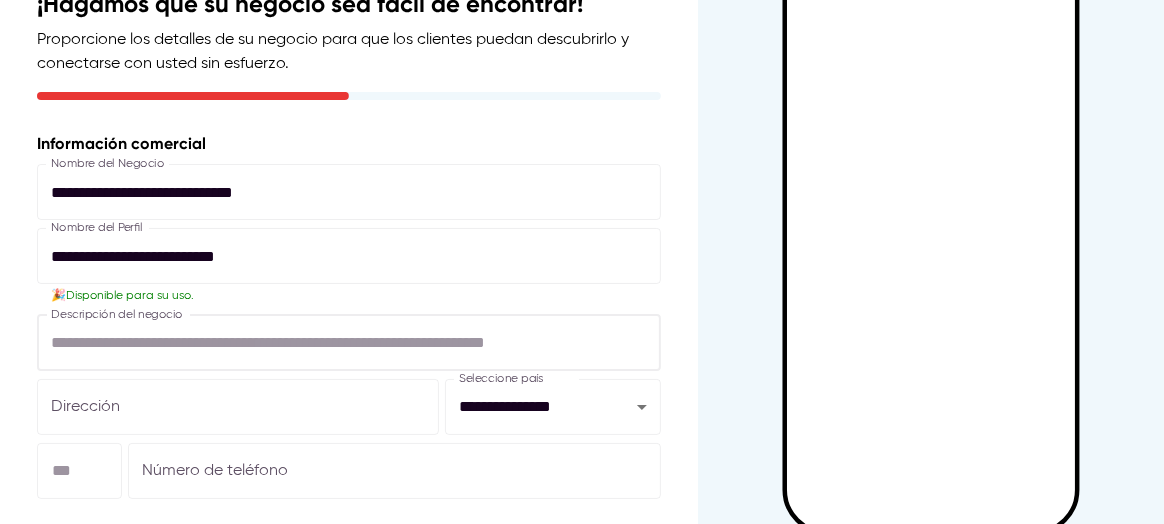 scroll, scrollTop: 0, scrollLeft: 0, axis: both 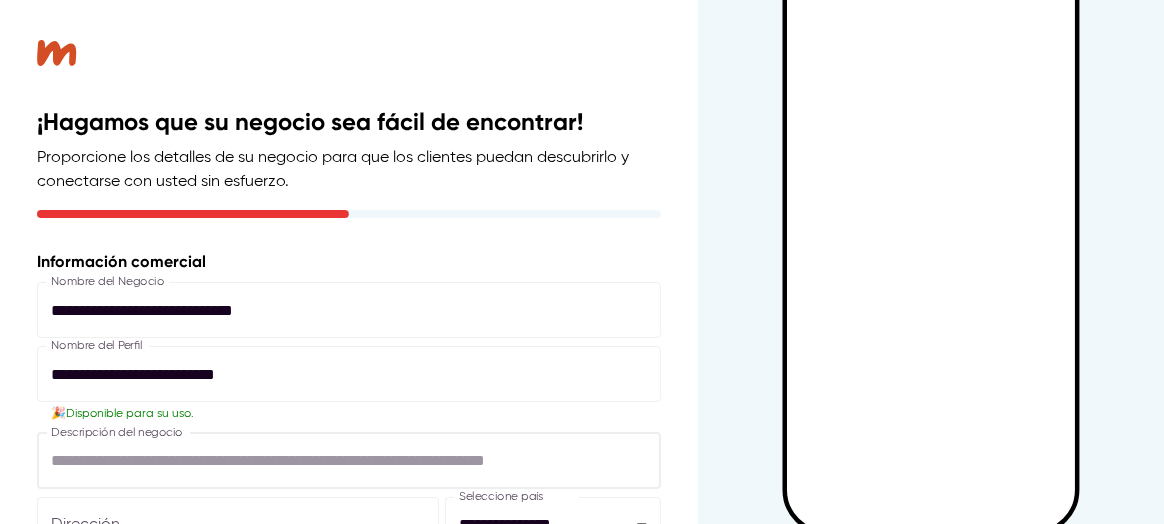 click at bounding box center (349, 461) 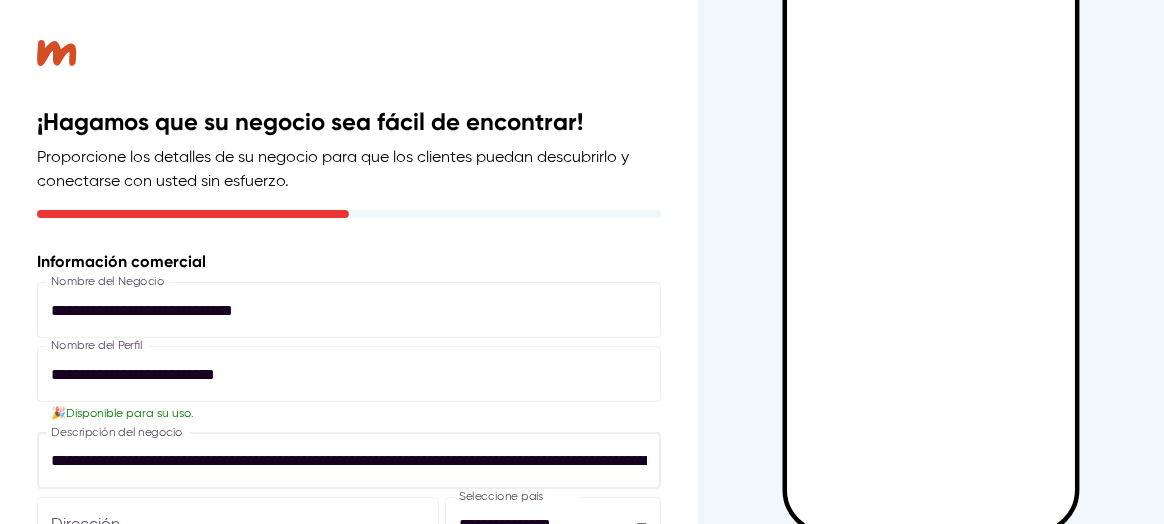 scroll, scrollTop: 0, scrollLeft: 770, axis: horizontal 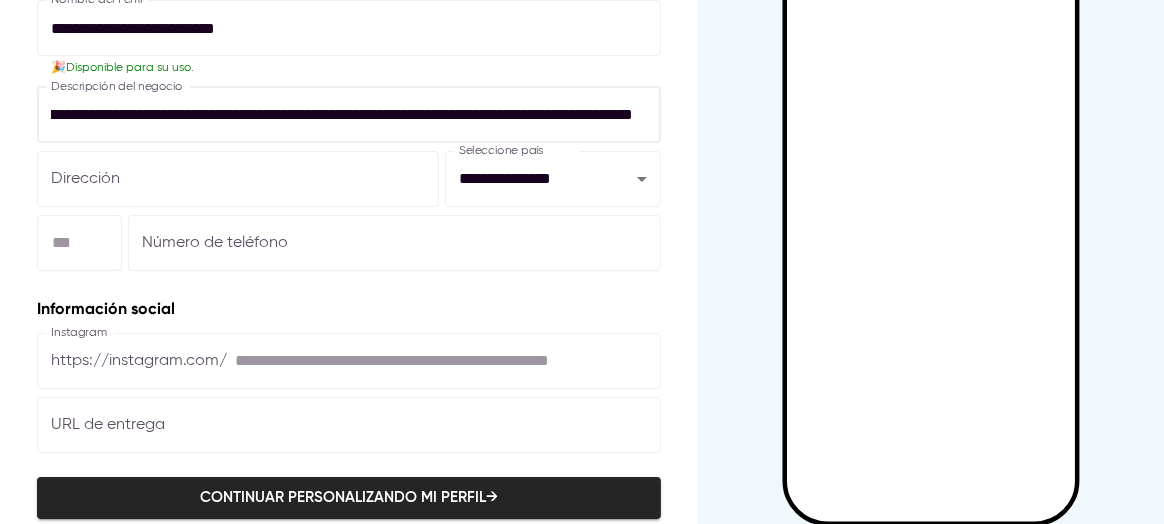type on "**********" 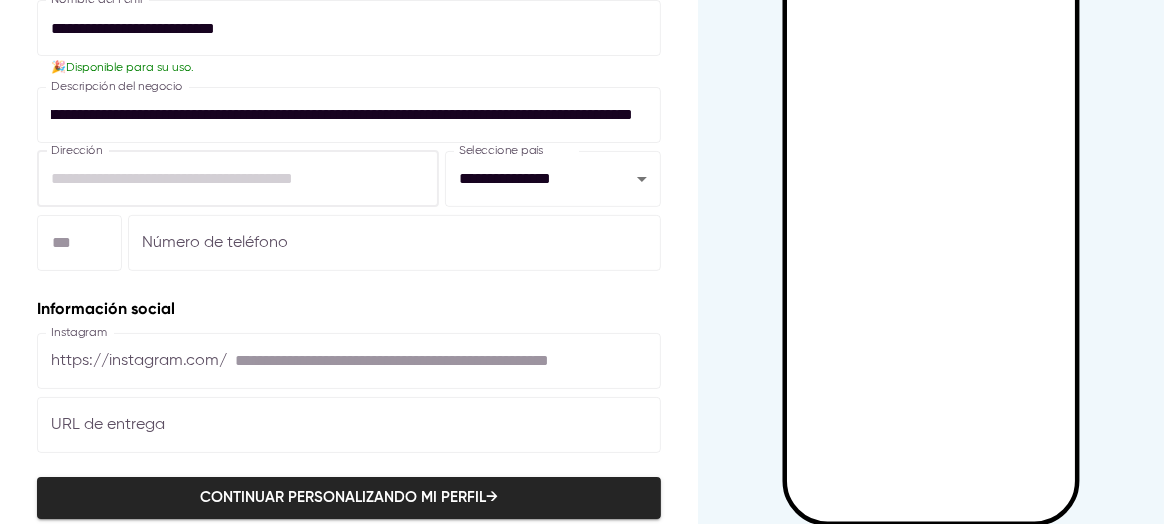 scroll, scrollTop: 0, scrollLeft: 0, axis: both 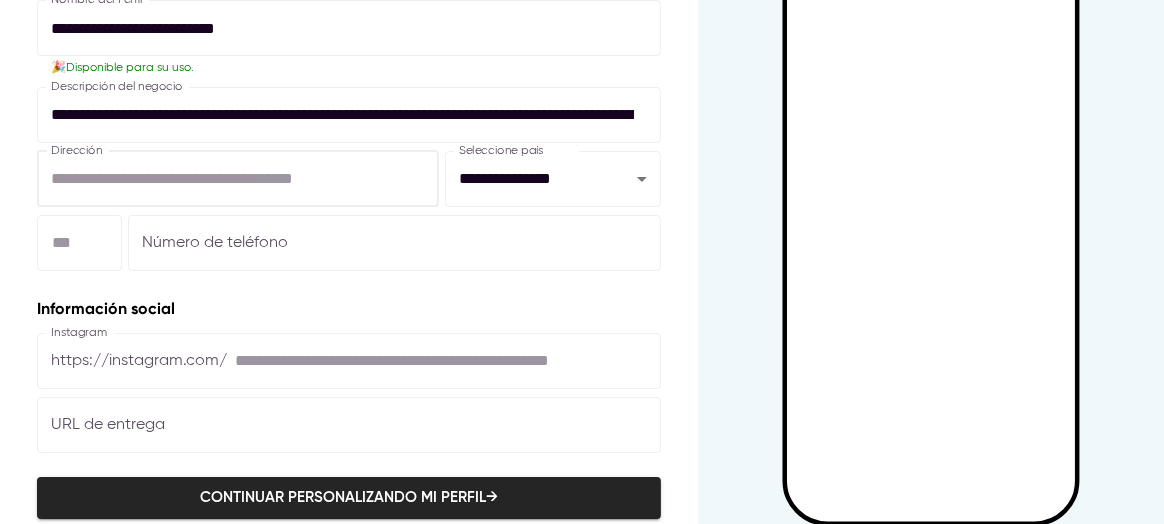 click at bounding box center [238, 179] 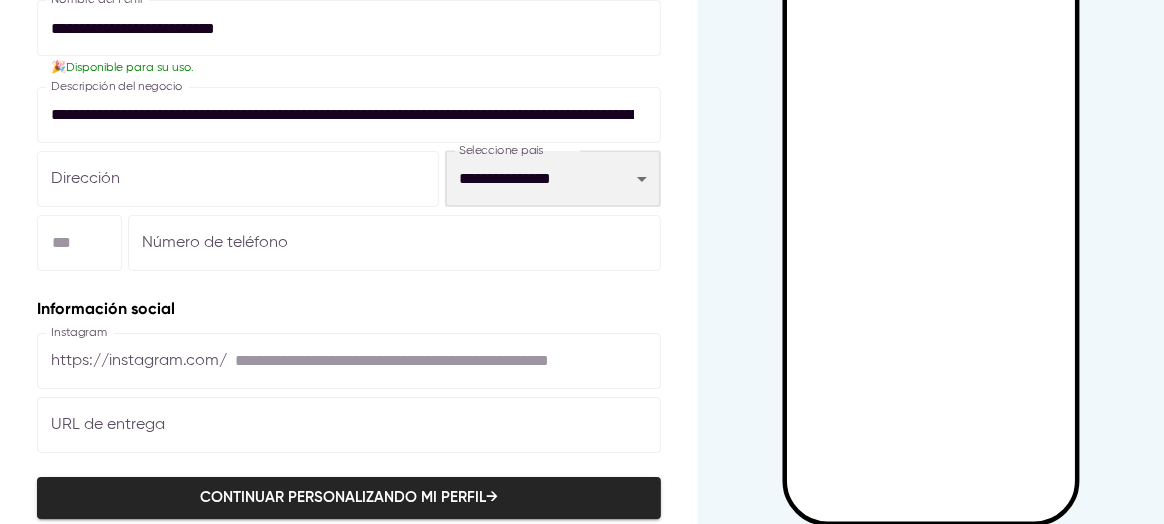 click on "**********" at bounding box center (553, 179) 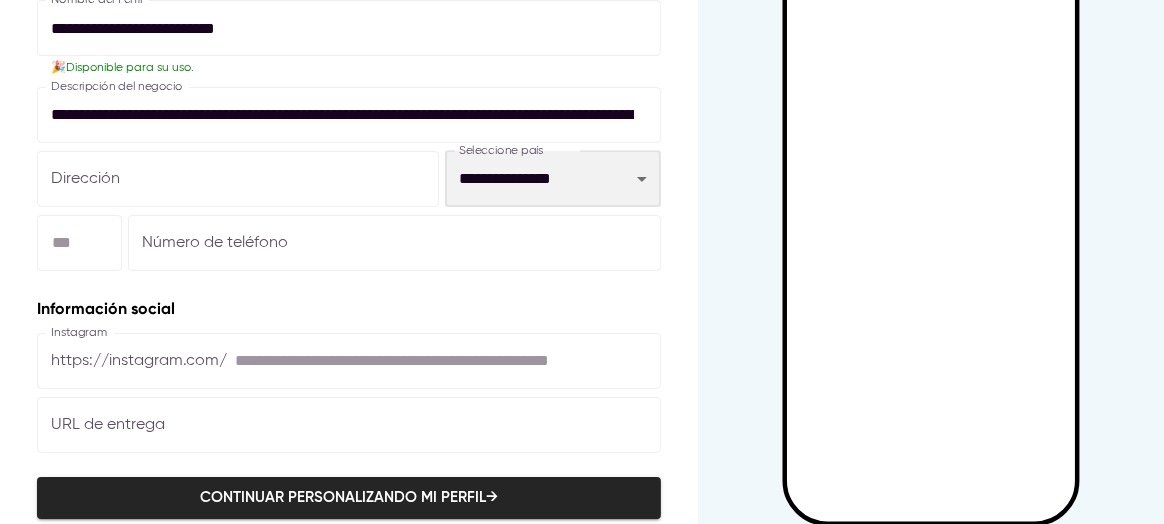 select on "***" 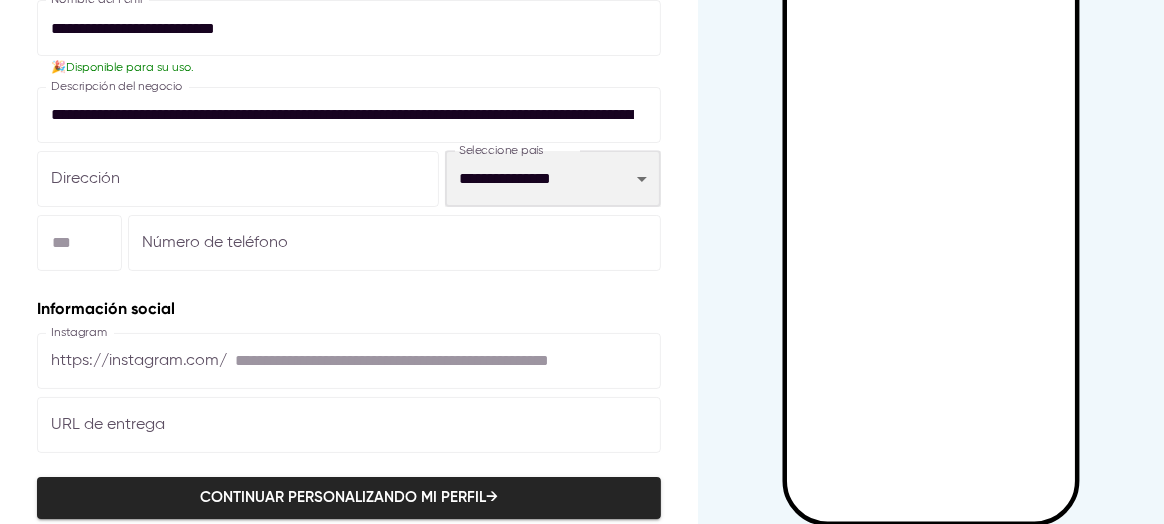 click on "**********" at bounding box center (553, 179) 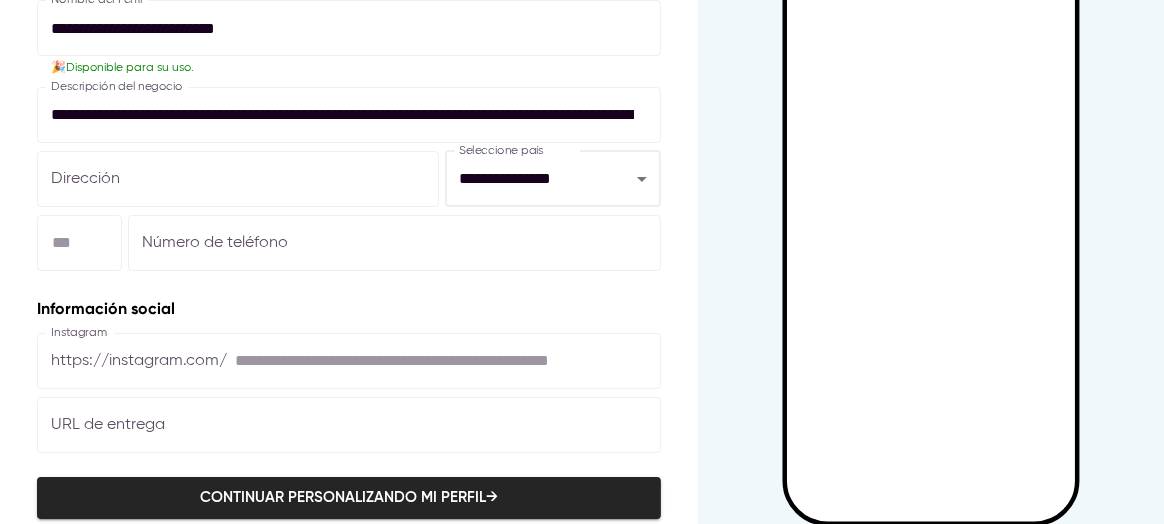 click at bounding box center [238, 179] 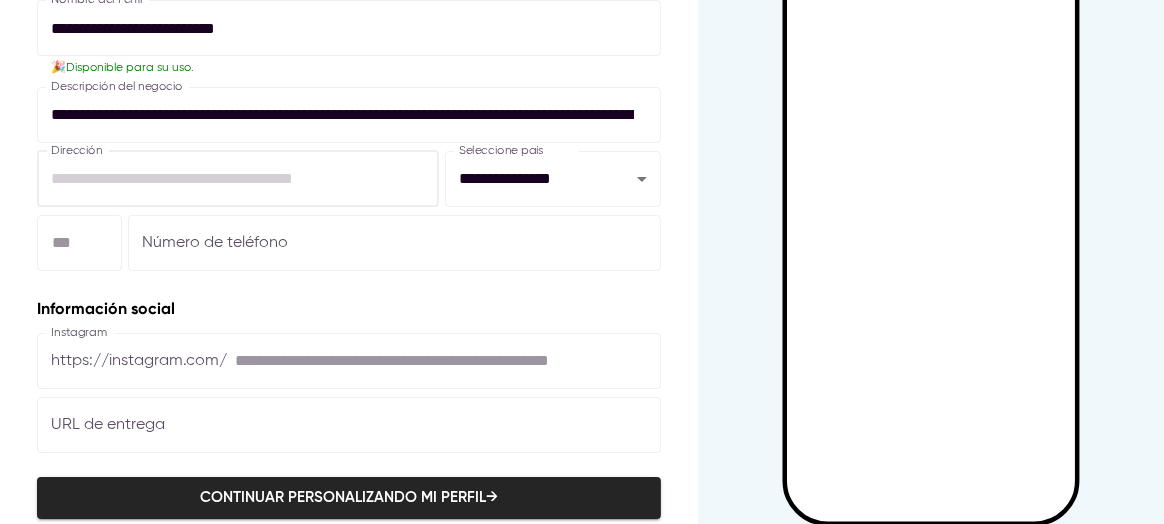type on "**********" 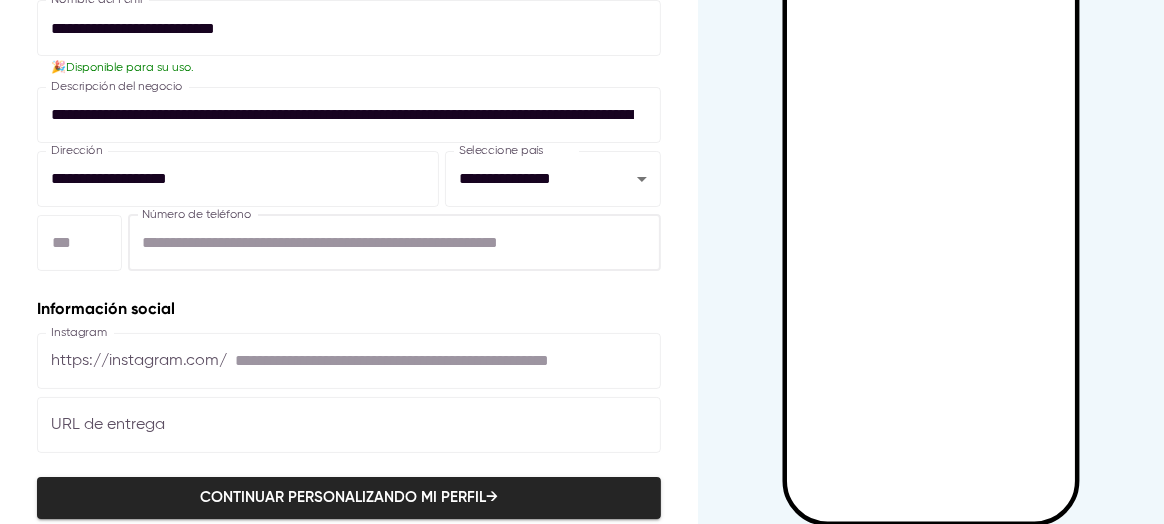 click at bounding box center [394, 243] 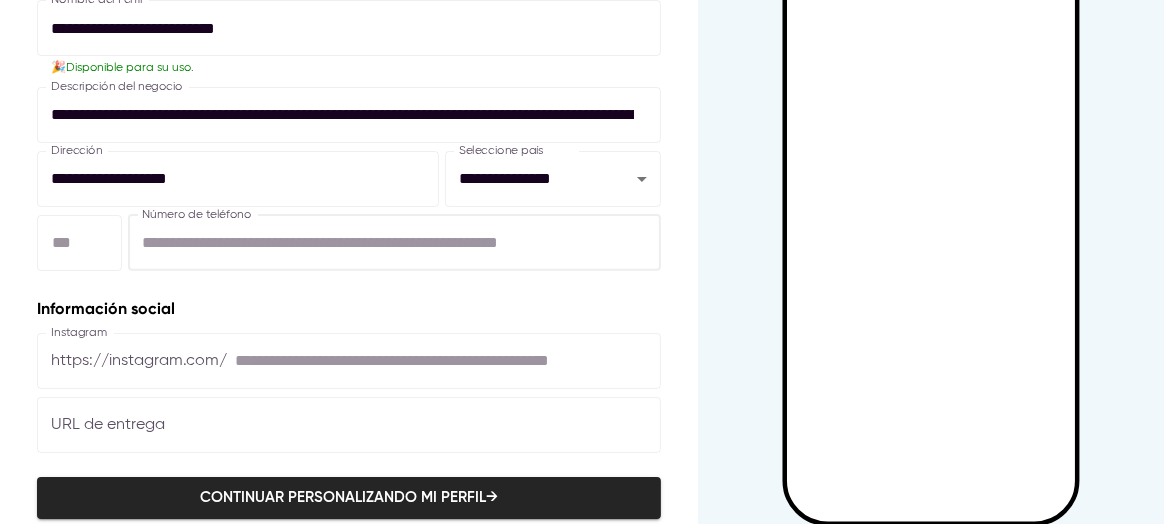 paste on "**********" 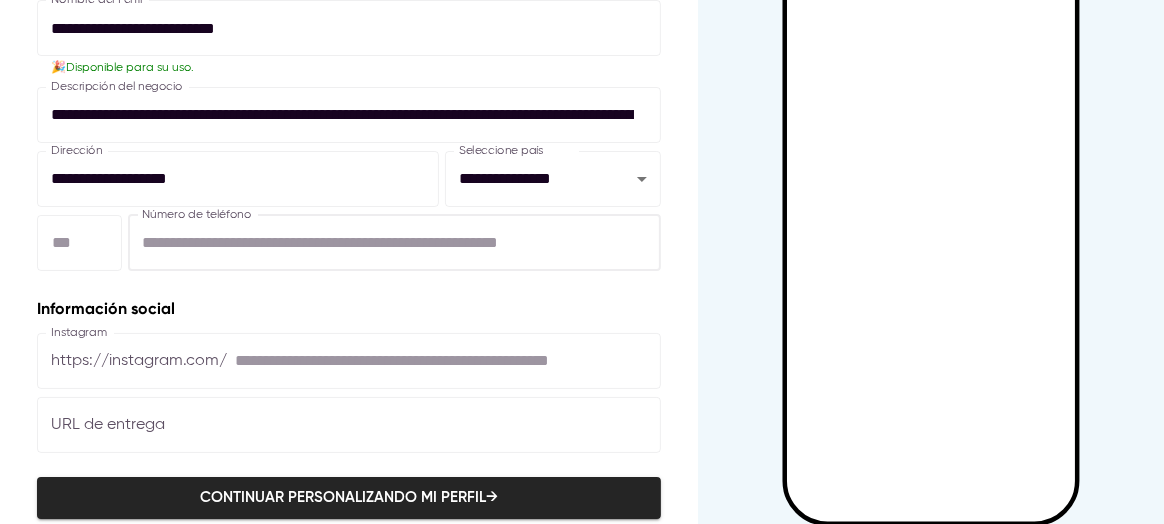 type on "**********" 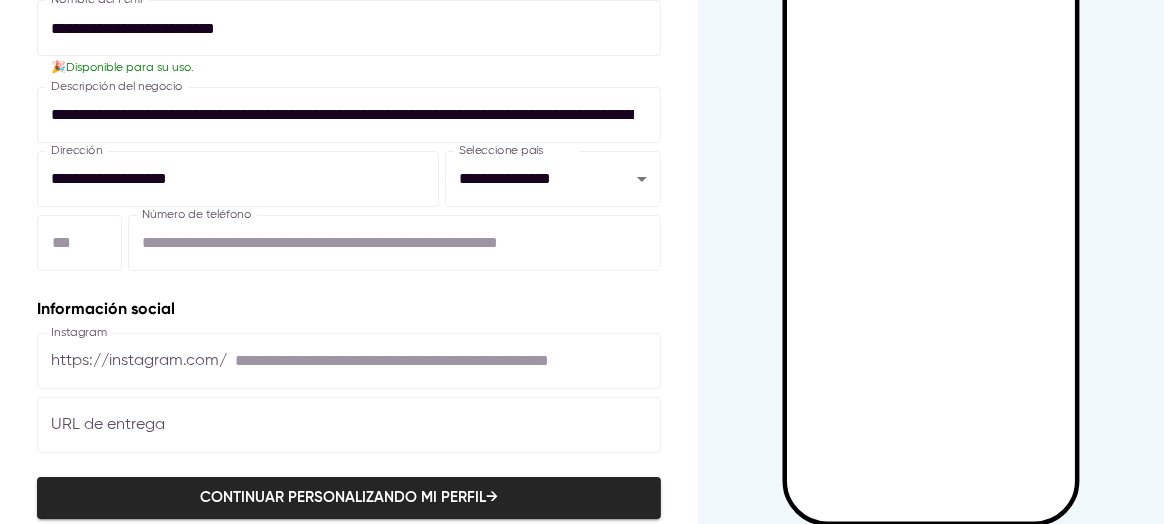 click on "https://instagram.com/" at bounding box center [139, 361] 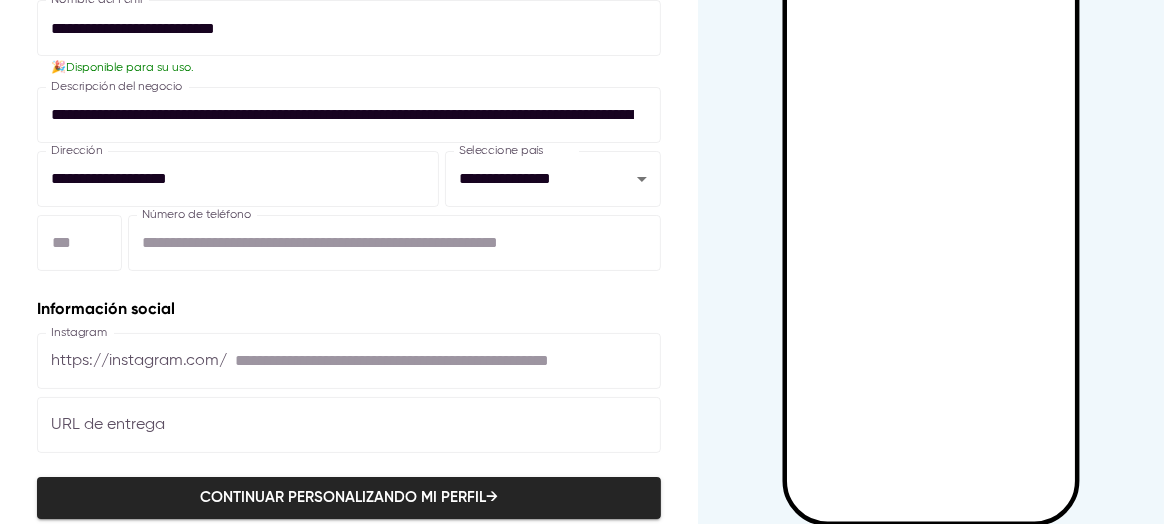 click on "**********" at bounding box center [394, 243] 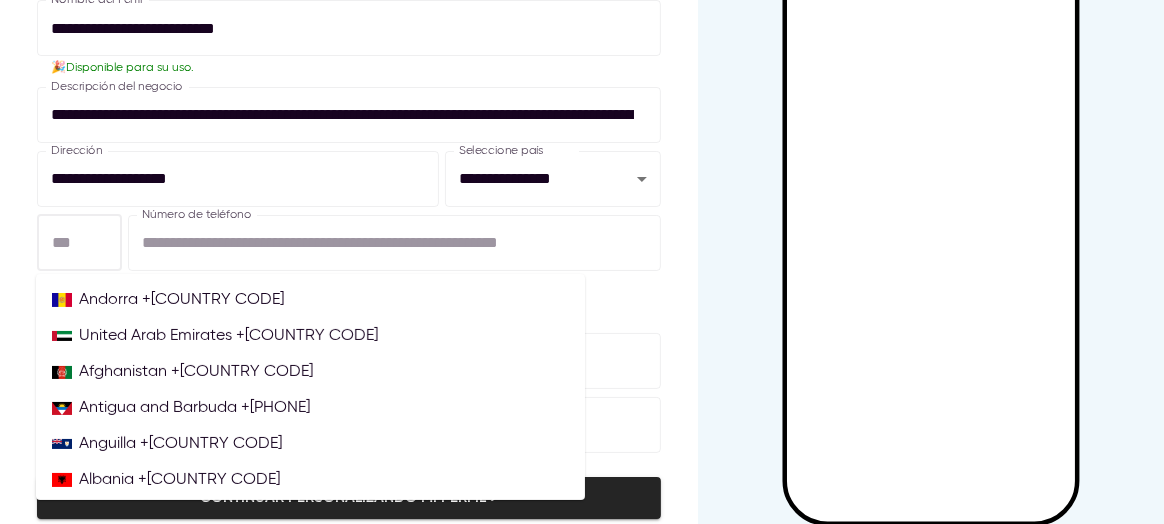 click at bounding box center [79, 243] 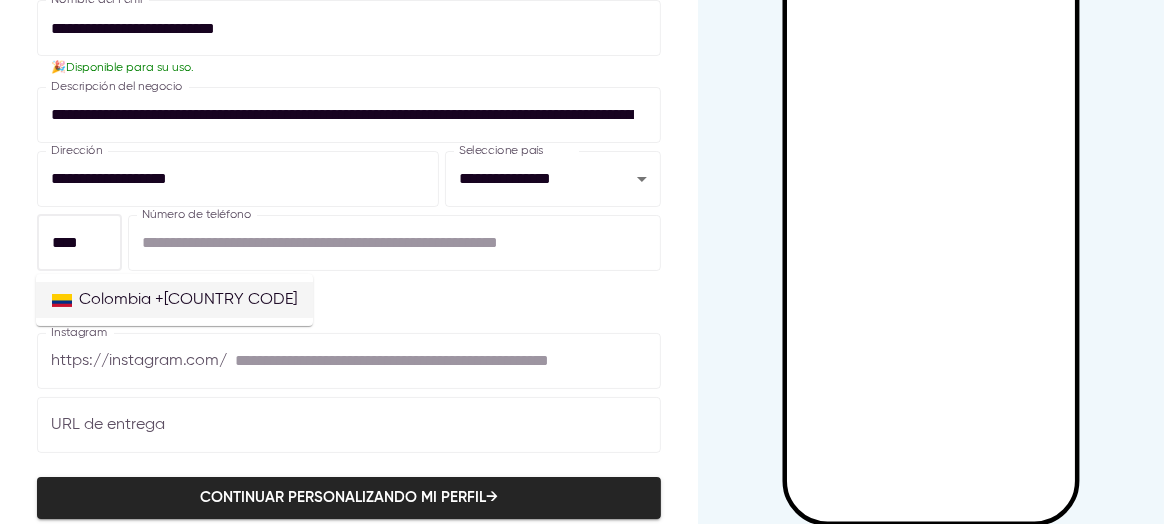 click on "Colombia +57" at bounding box center (188, 300) 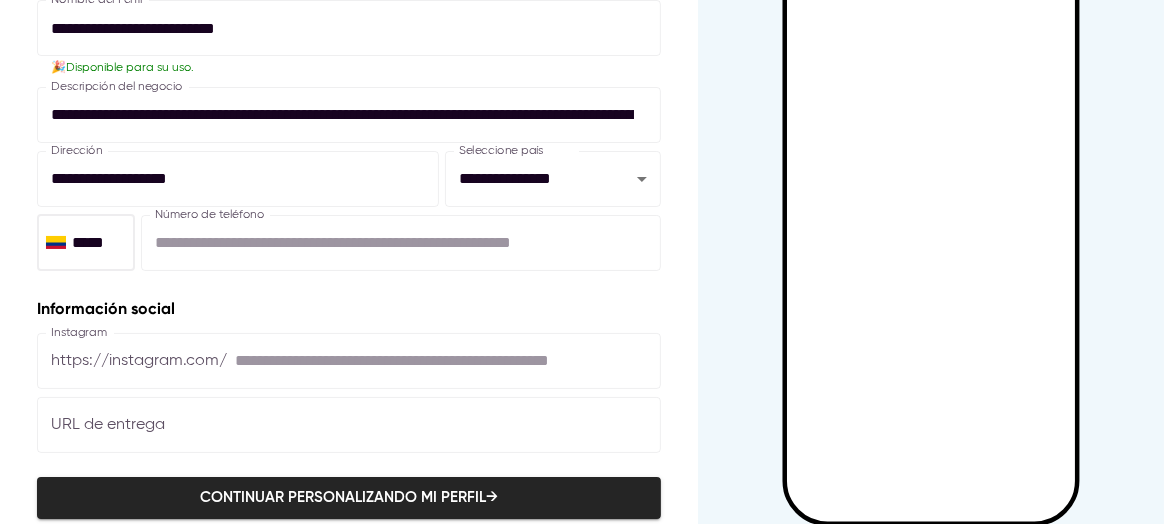 type on "*****" 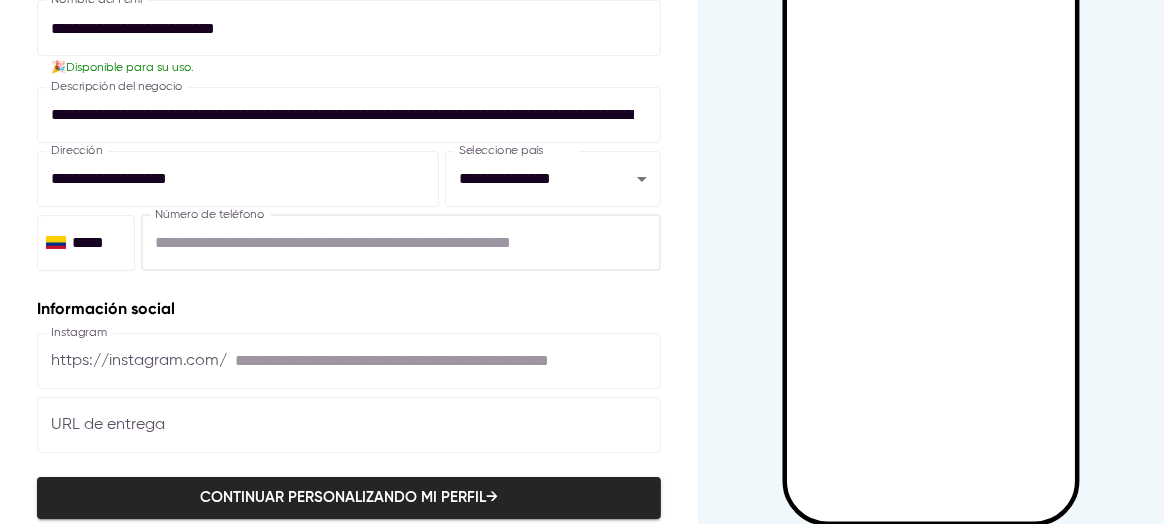 click on "**********" at bounding box center [401, 243] 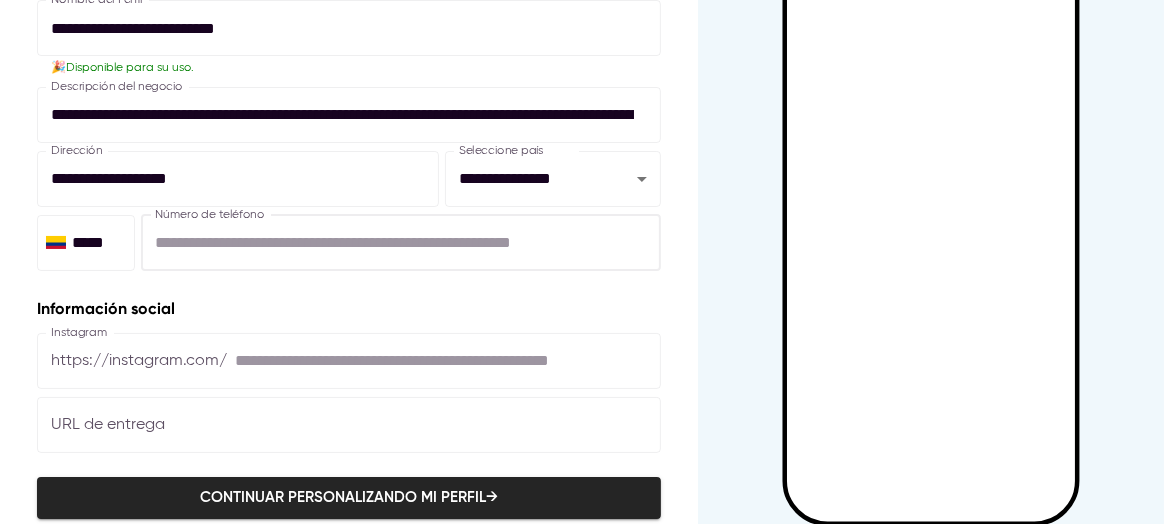 type on "**********" 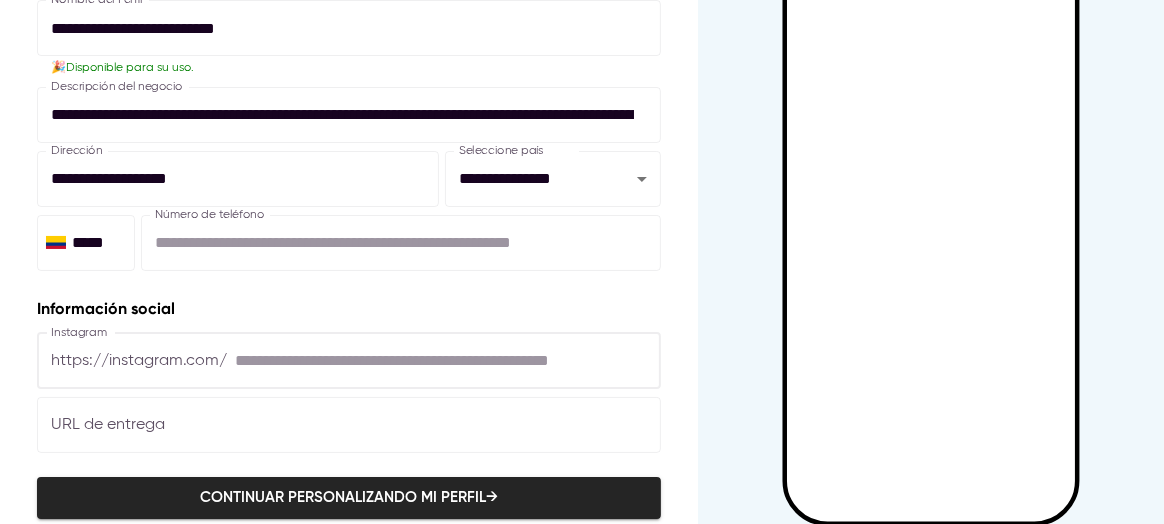 click at bounding box center (448, 361) 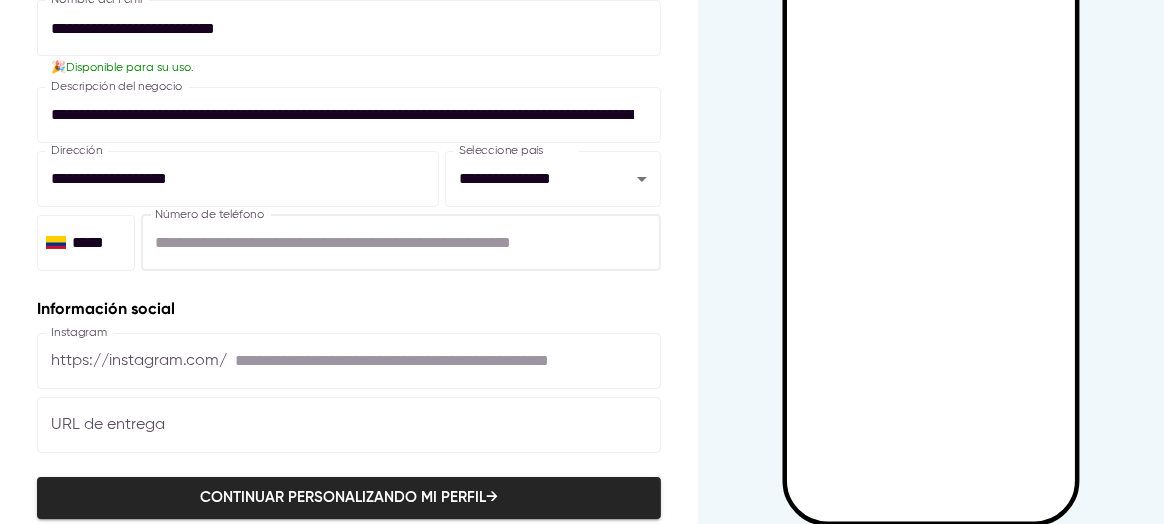 drag, startPoint x: 676, startPoint y: 248, endPoint x: 683, endPoint y: 286, distance: 38.63936 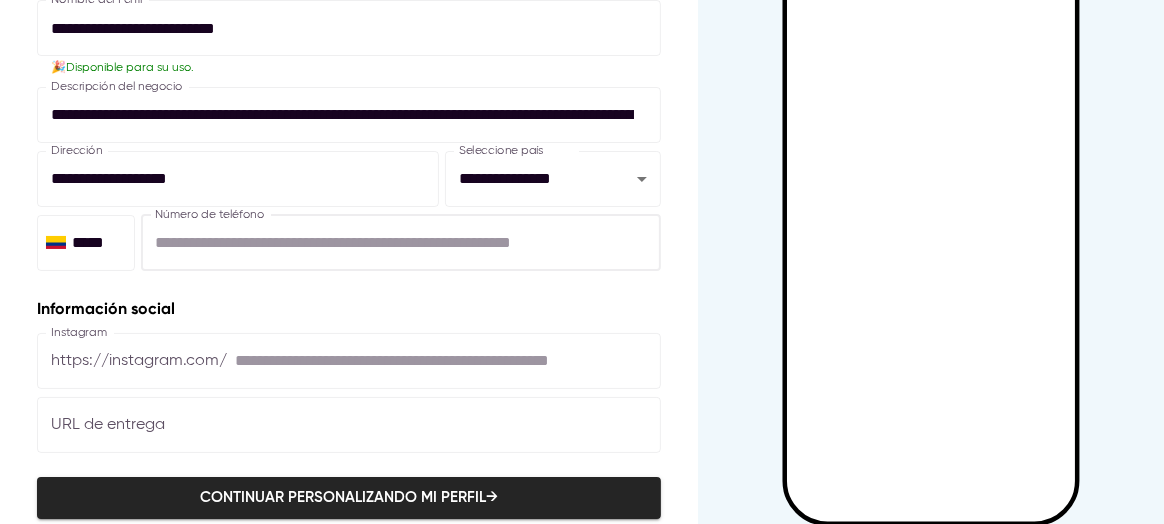click on "**********" at bounding box center [349, 262] 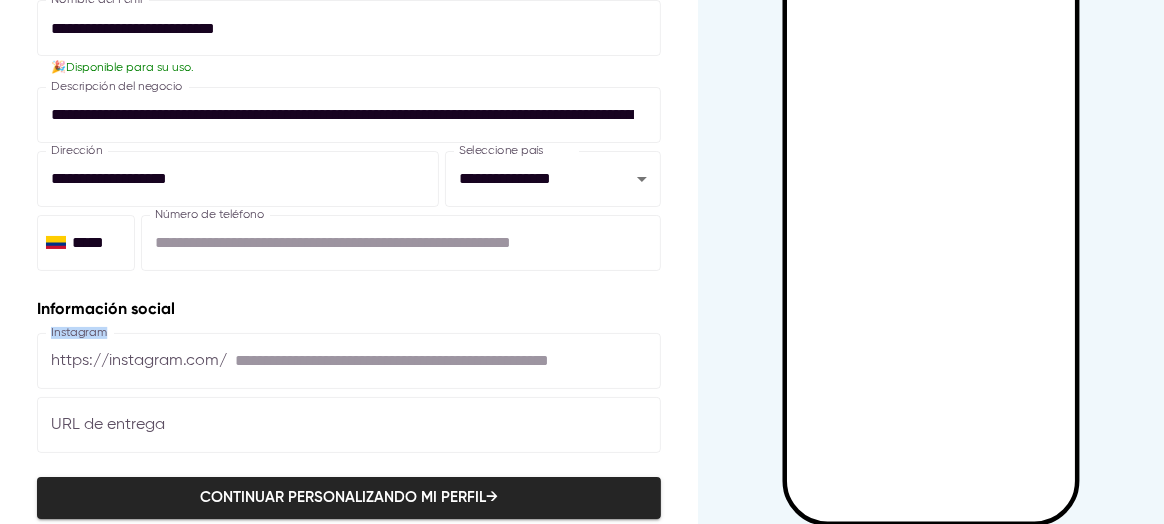 drag, startPoint x: 683, startPoint y: 286, endPoint x: 687, endPoint y: 329, distance: 43.185646 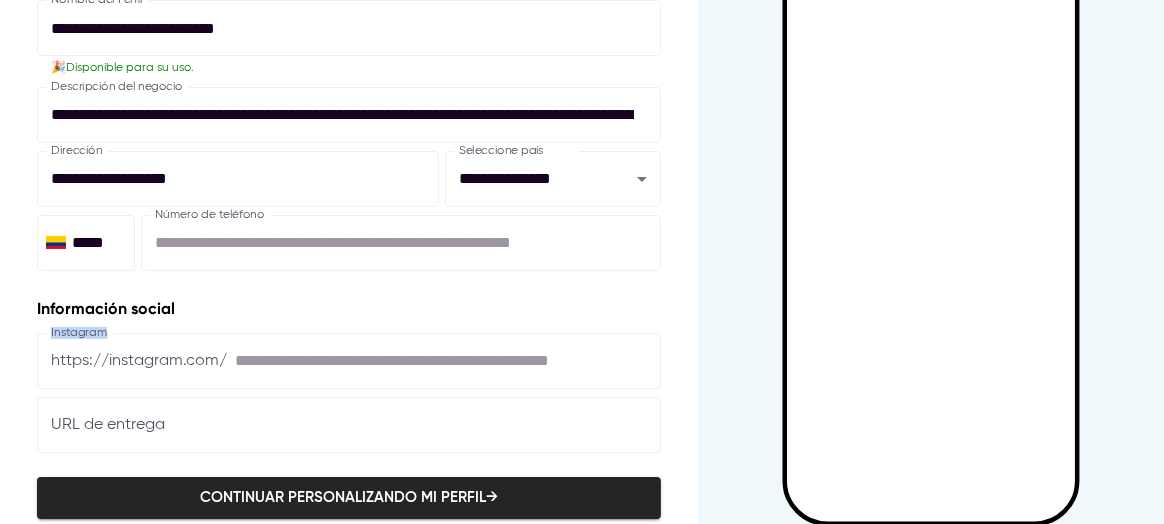 click on "**********" at bounding box center [349, 262] 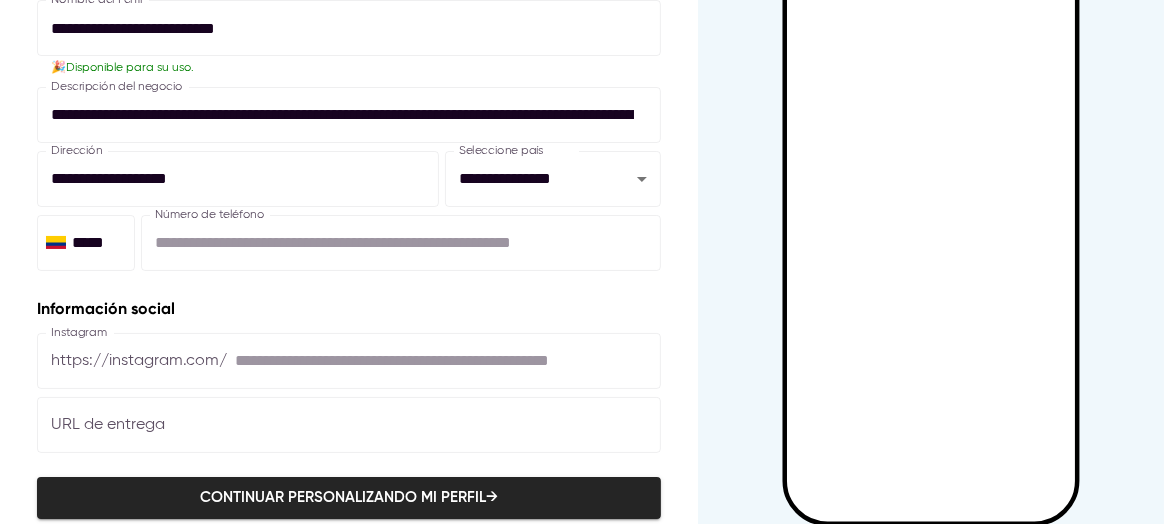 click at bounding box center (448, 361) 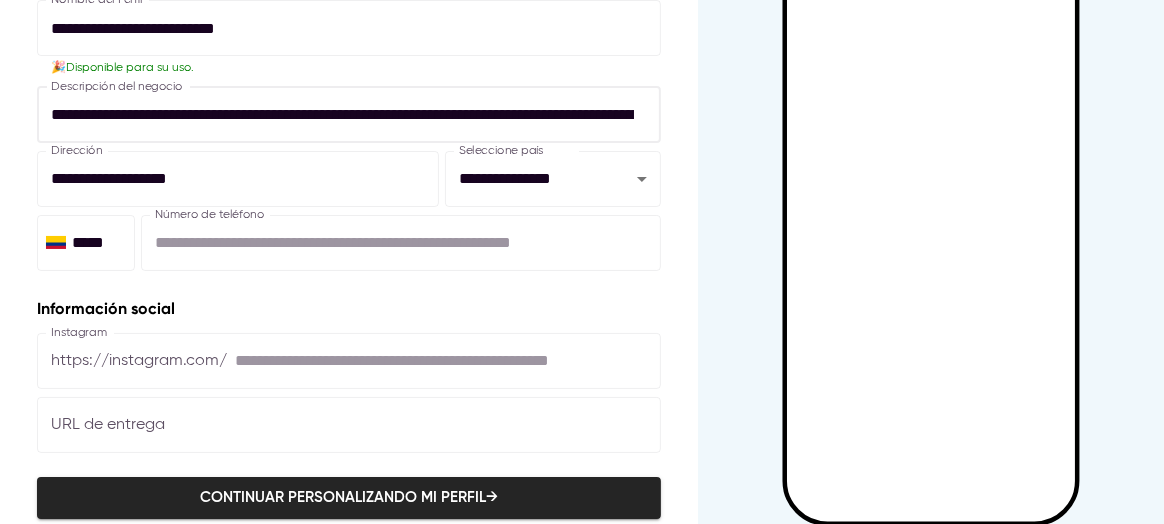 click on "**********" at bounding box center (342, 115) 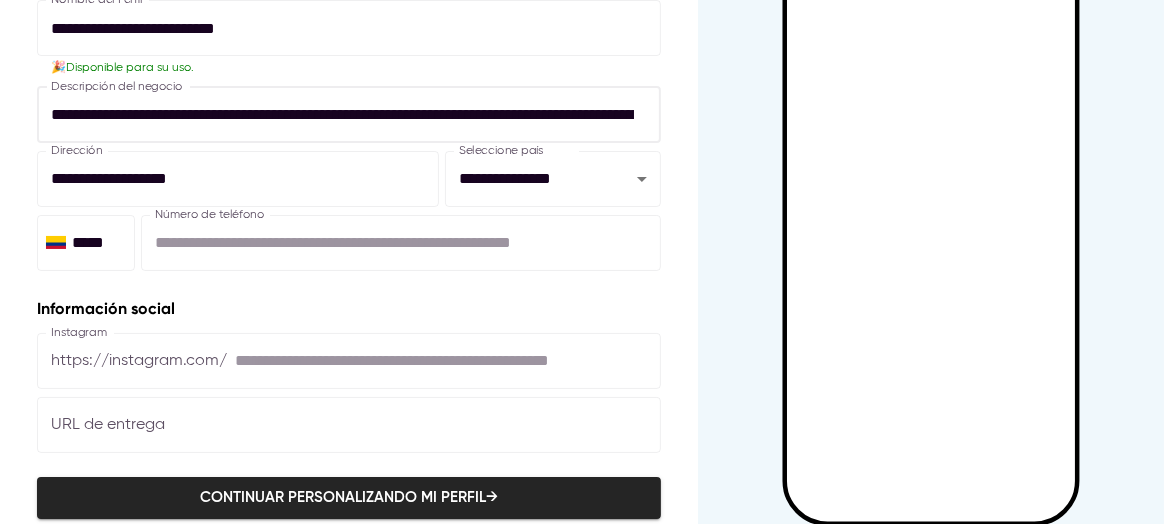 scroll, scrollTop: 0, scrollLeft: 770, axis: horizontal 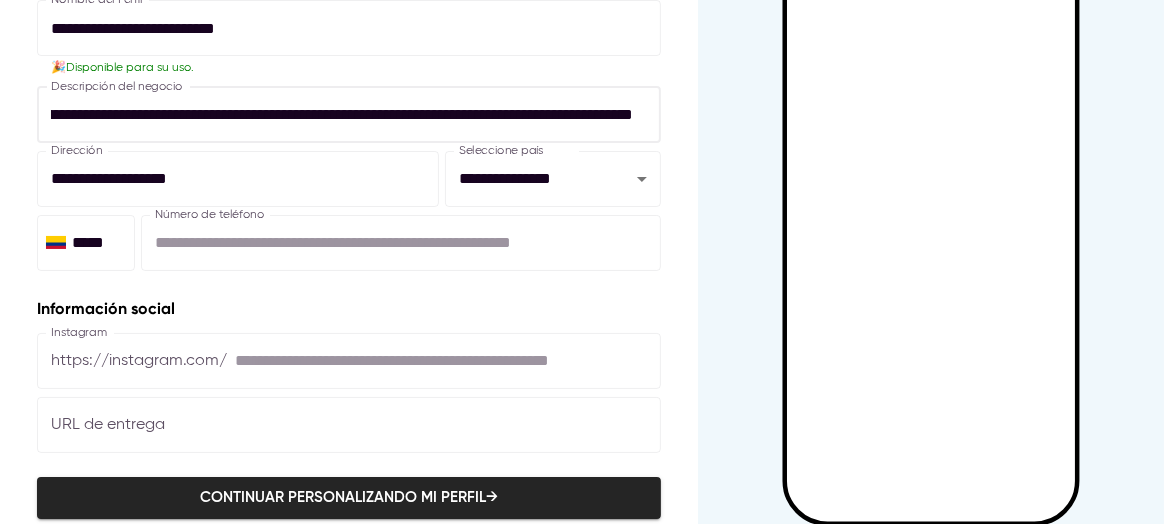 paste on "**" 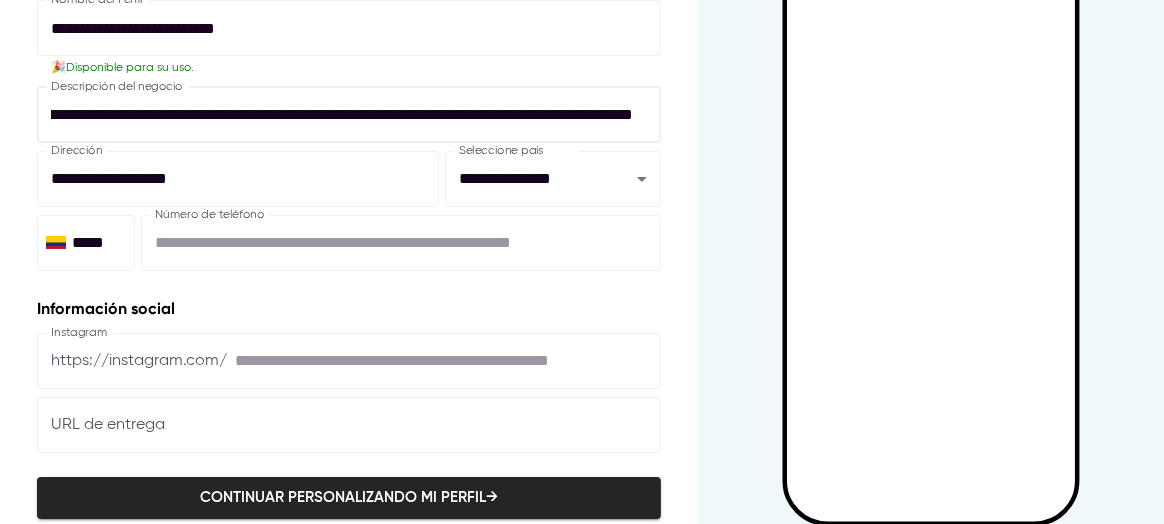 click on "**********" at bounding box center (342, 115) 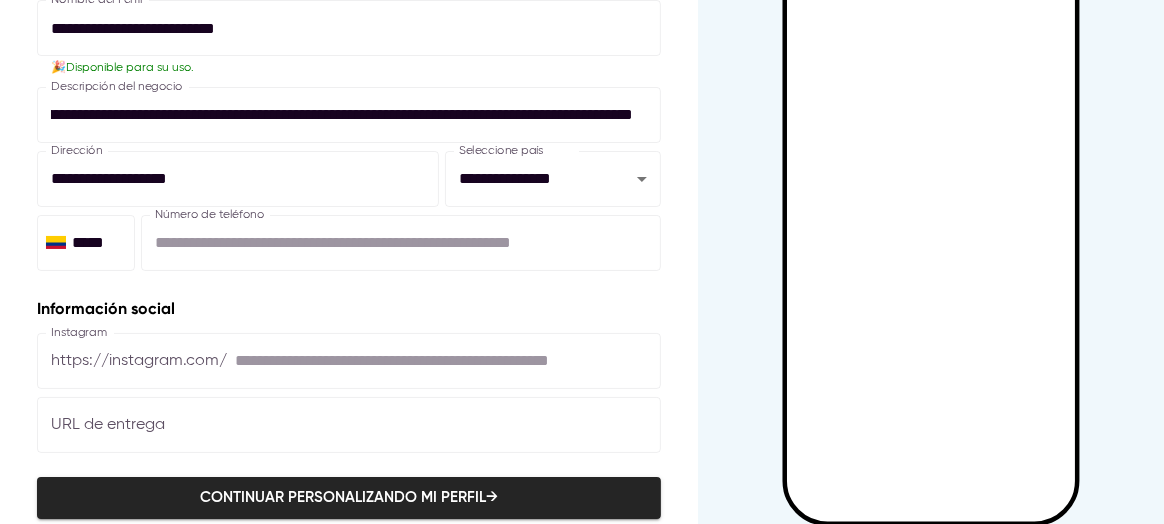 click on "Información social" at bounding box center [349, 309] 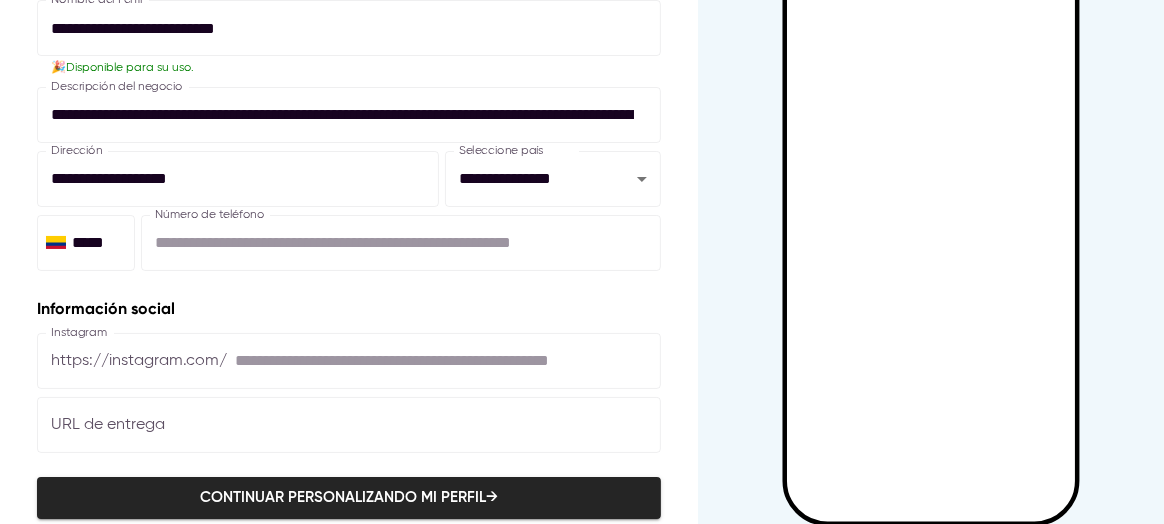 click on "https://instagram.com/" at bounding box center [139, 361] 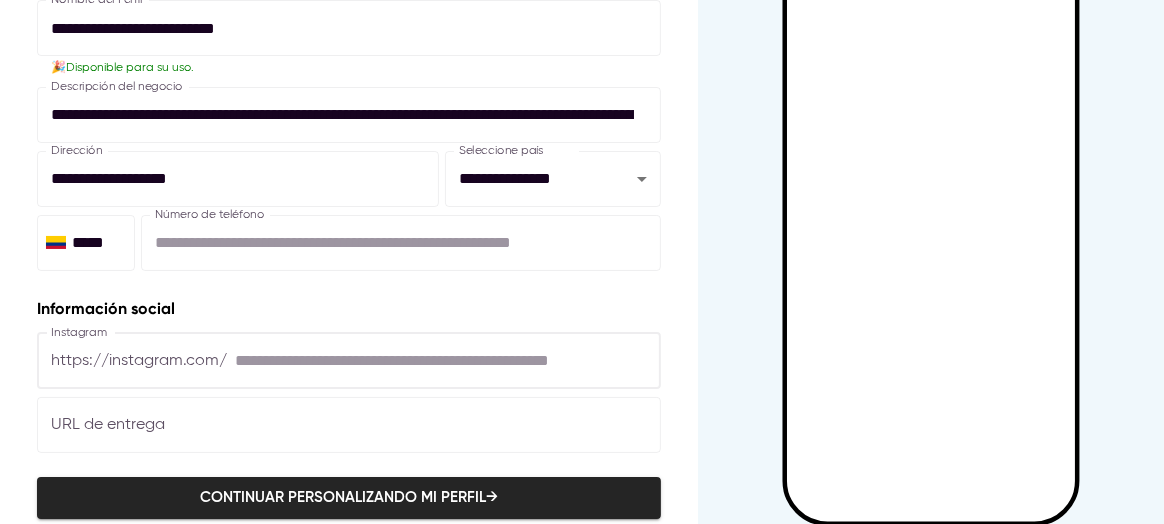 click at bounding box center (448, 361) 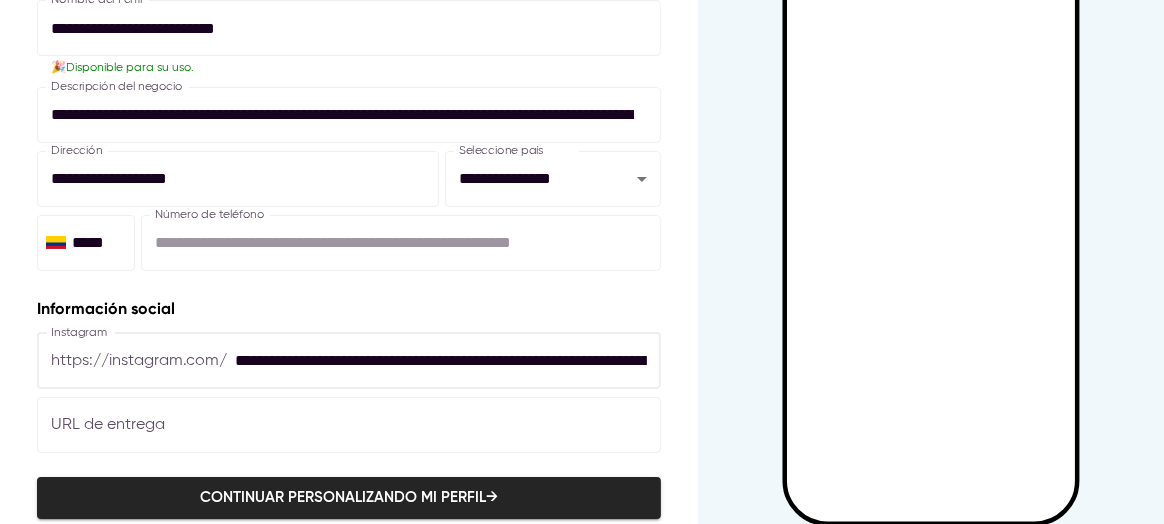 scroll, scrollTop: 0, scrollLeft: 287, axis: horizontal 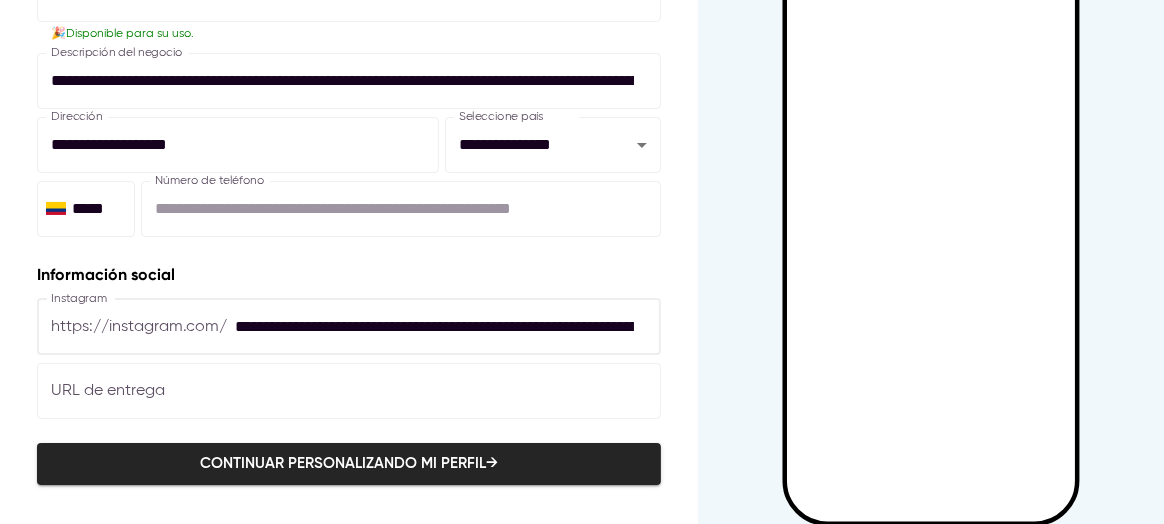 click at bounding box center [349, 391] 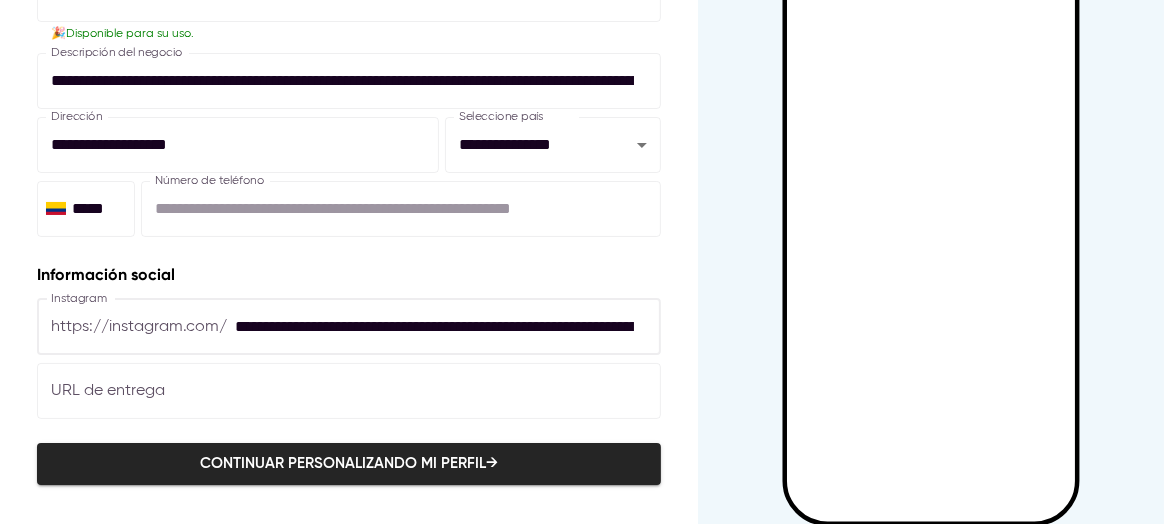 drag, startPoint x: 440, startPoint y: 326, endPoint x: 229, endPoint y: 322, distance: 211.03792 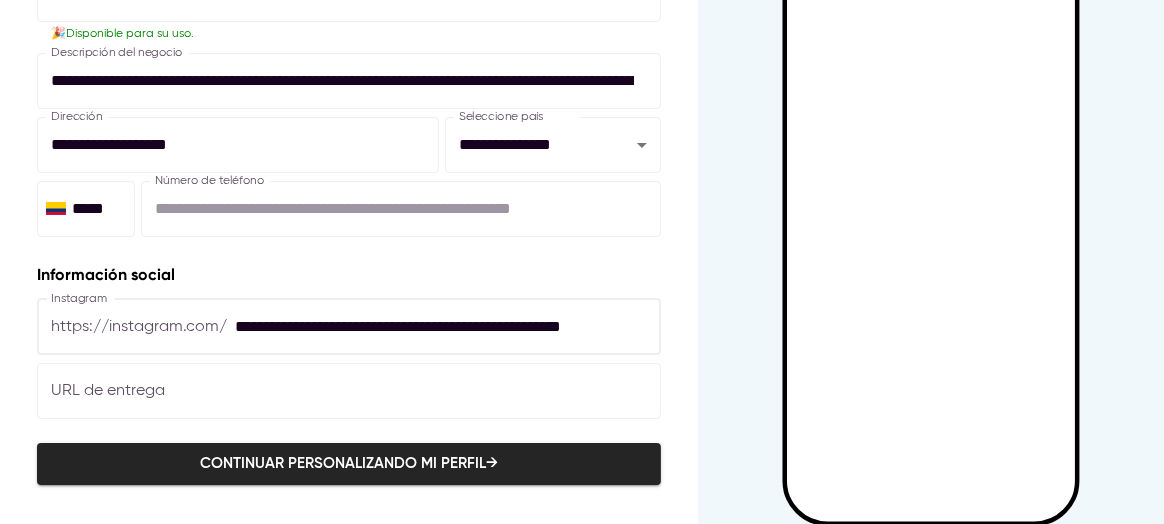 type on "**********" 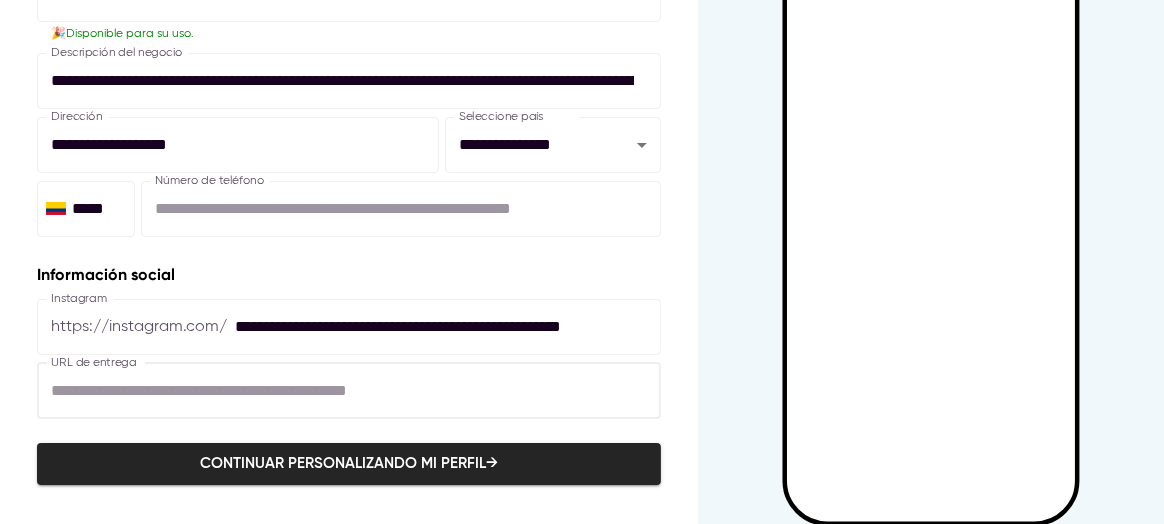 click at bounding box center (349, 391) 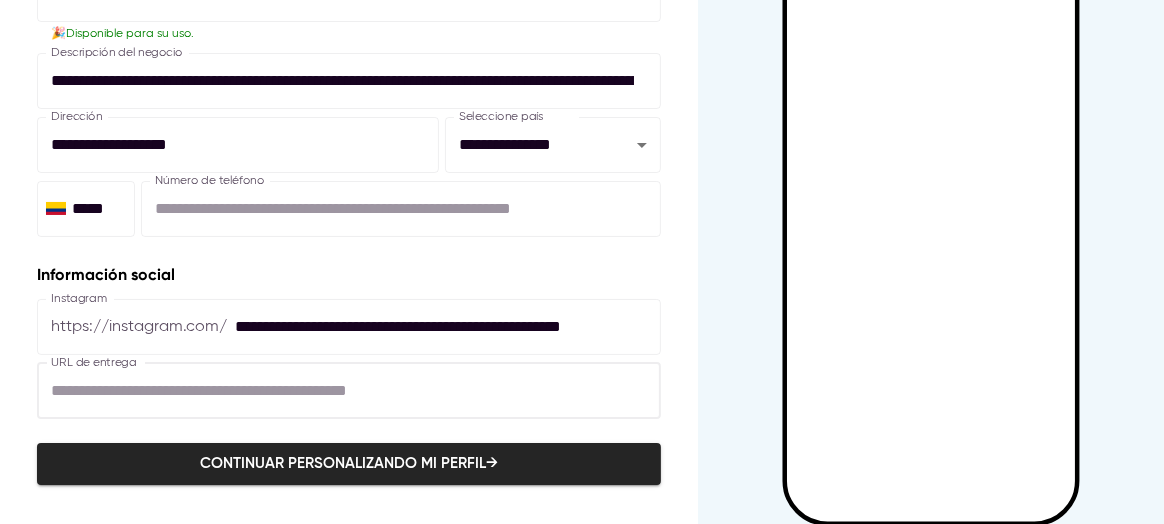 click at bounding box center (349, 391) 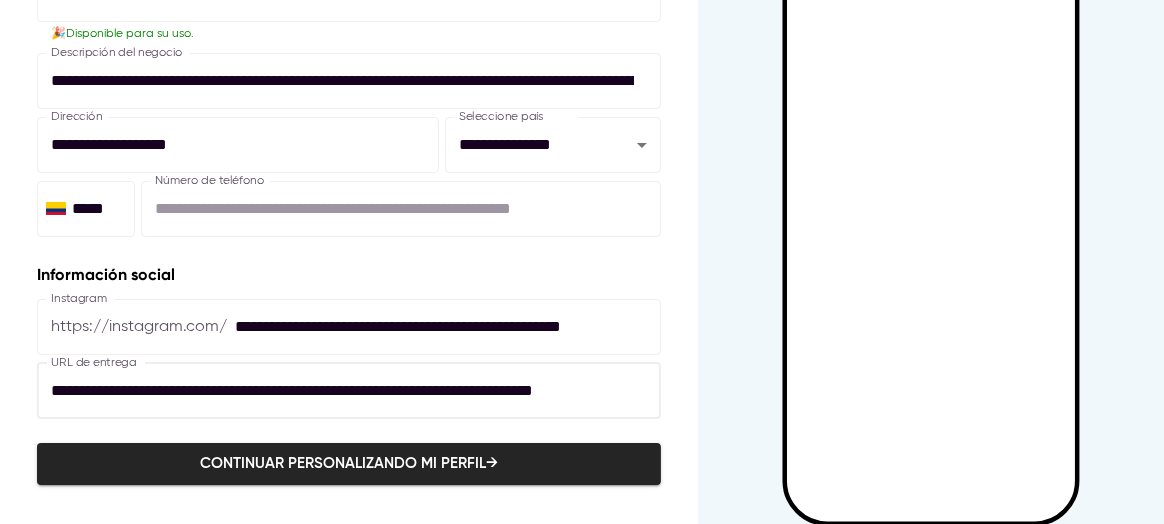 scroll, scrollTop: 0, scrollLeft: 104, axis: horizontal 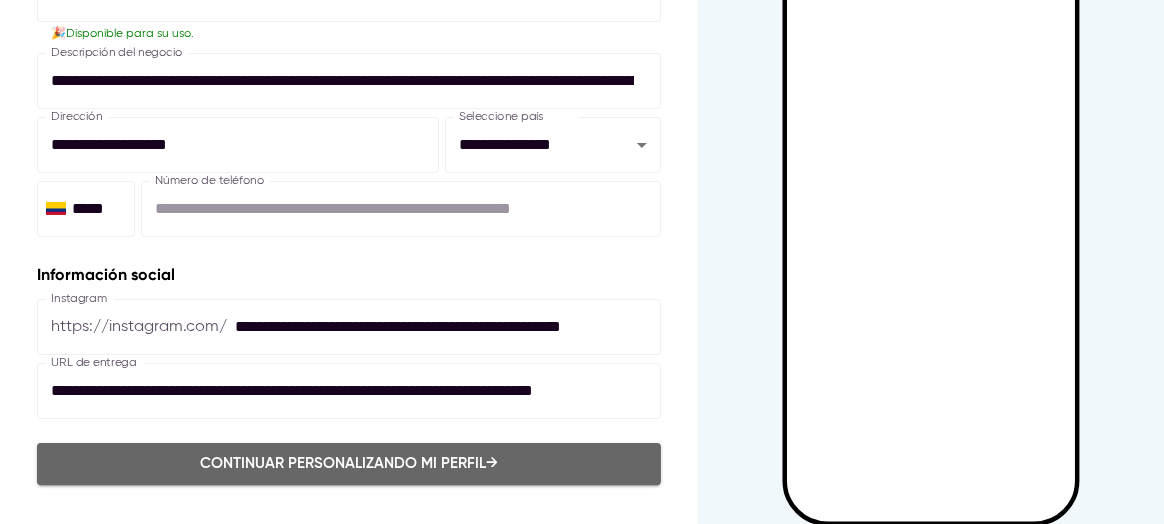 click on "Continuar personalizando mi perfil  →" at bounding box center (349, 464) 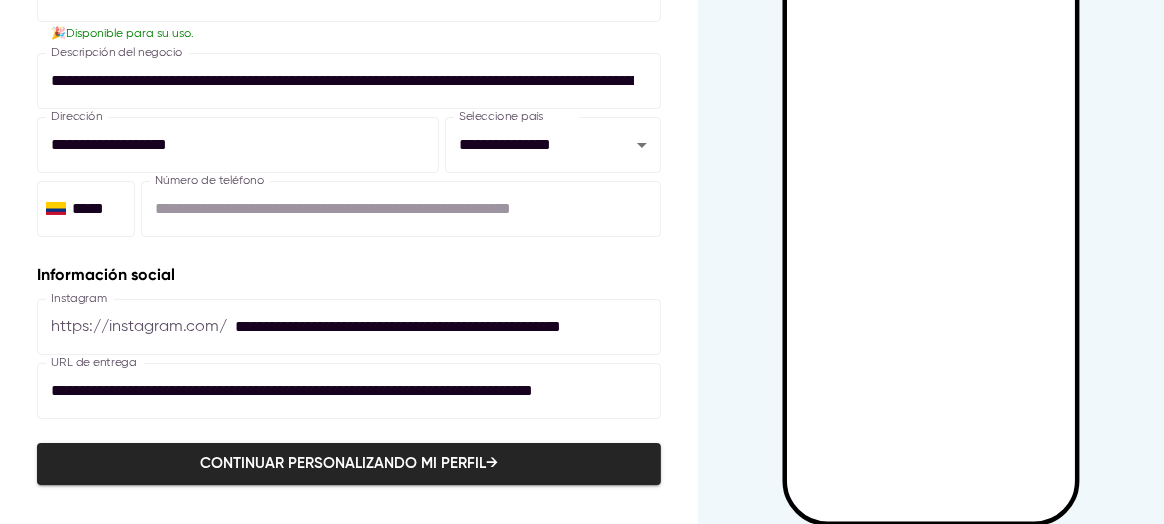 type 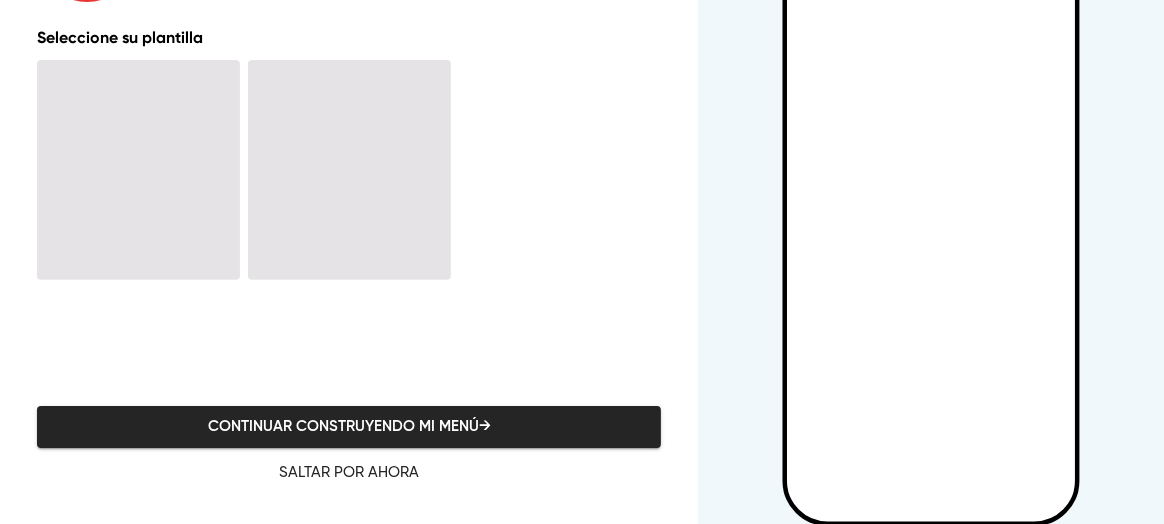 scroll, scrollTop: 0, scrollLeft: 0, axis: both 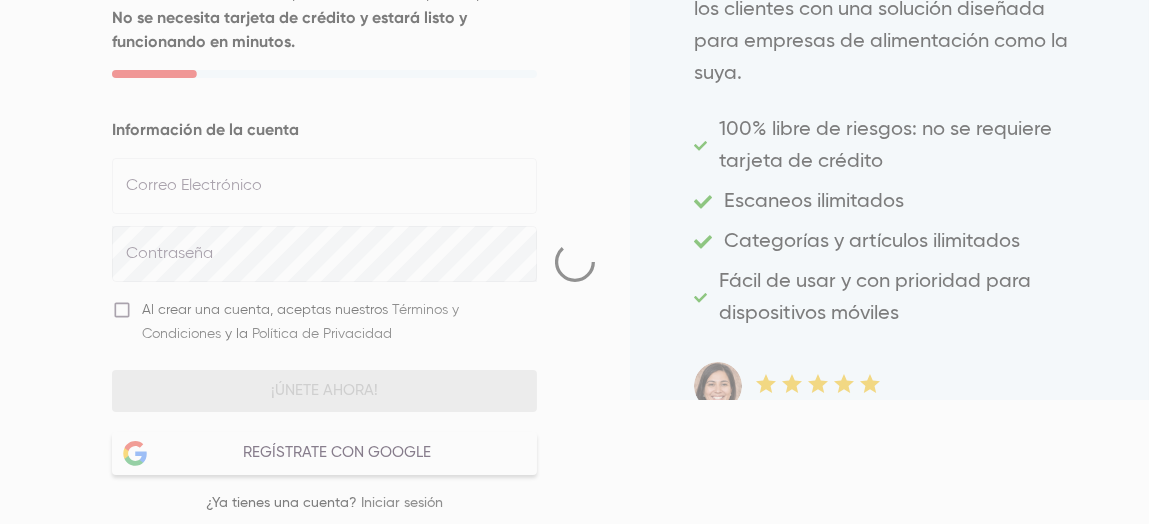 select on "***" 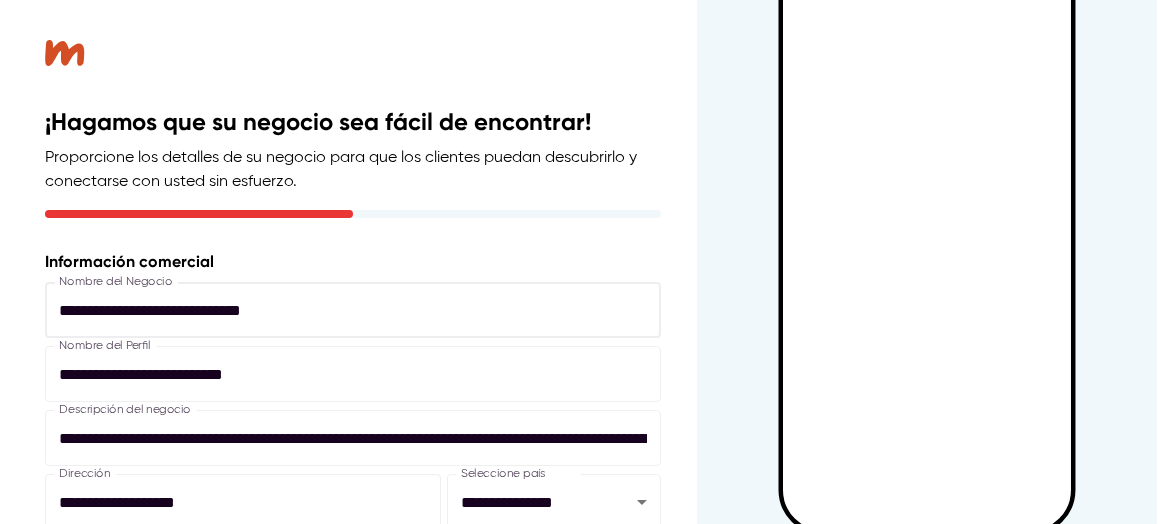 scroll, scrollTop: 0, scrollLeft: 0, axis: both 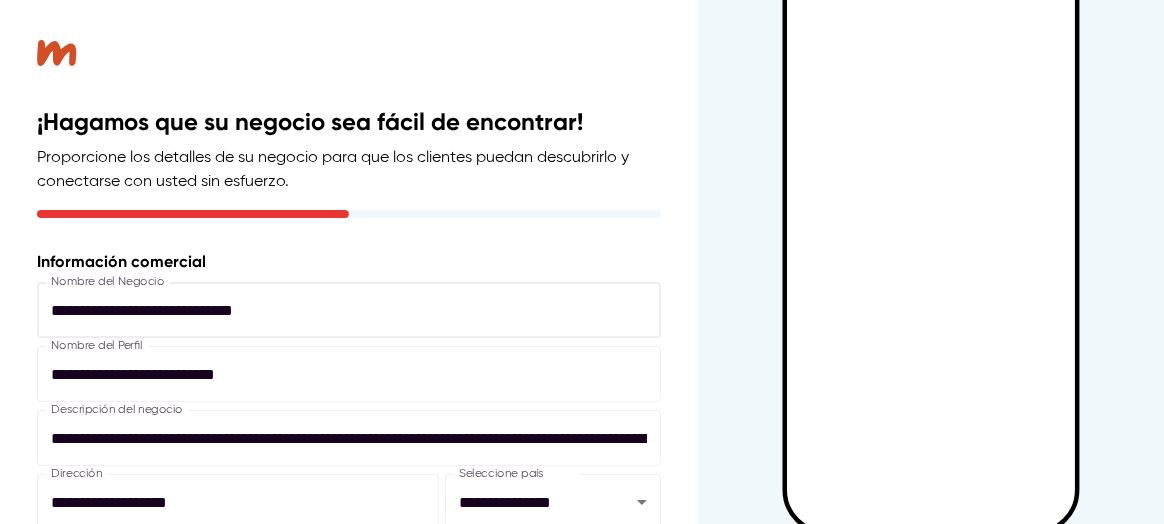 type on "**********" 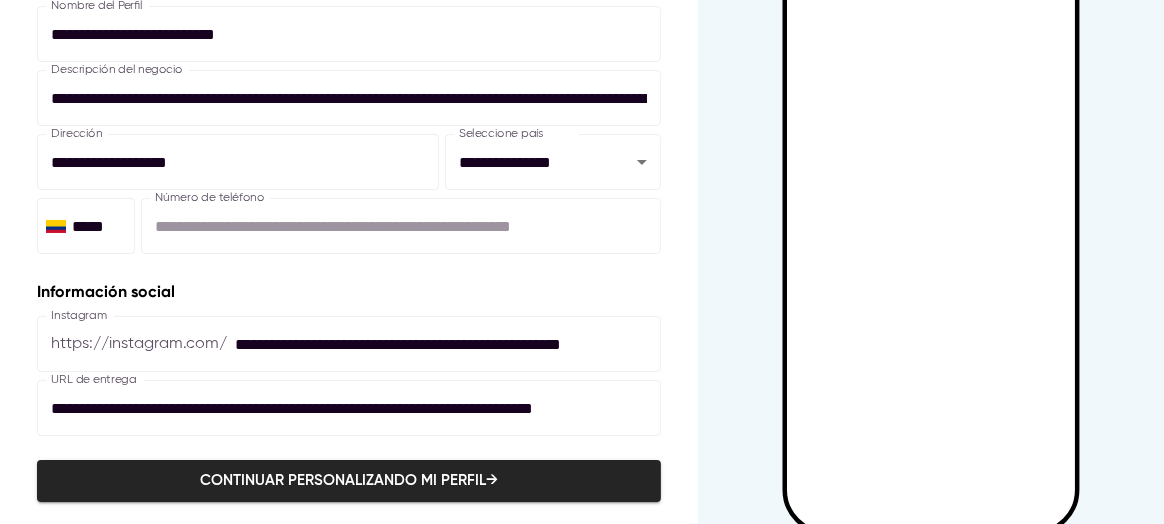 scroll, scrollTop: 347, scrollLeft: 0, axis: vertical 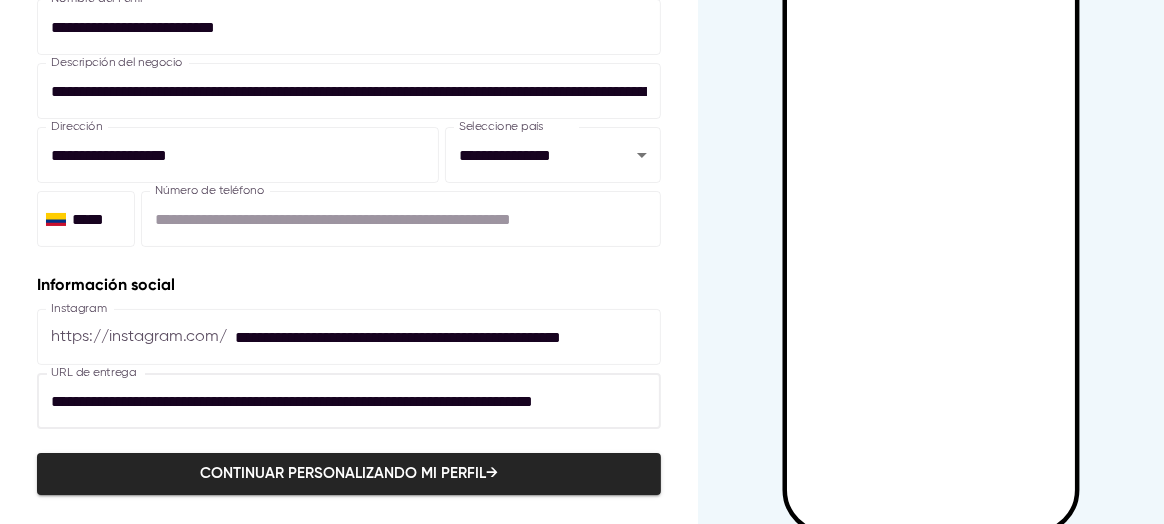 drag, startPoint x: 586, startPoint y: 400, endPoint x: 32, endPoint y: 374, distance: 554.6098 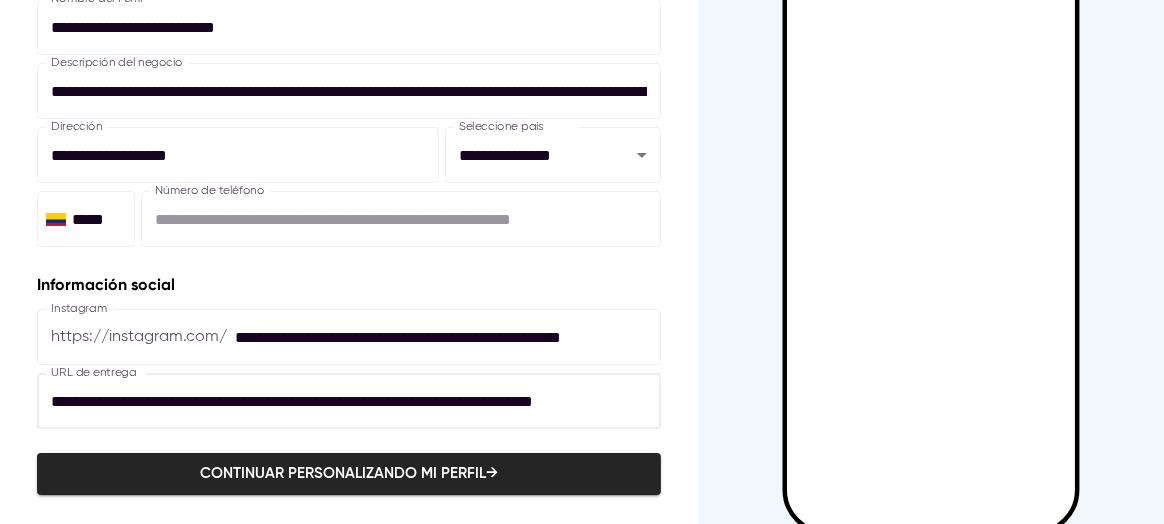 click on "**********" at bounding box center [349, 94] 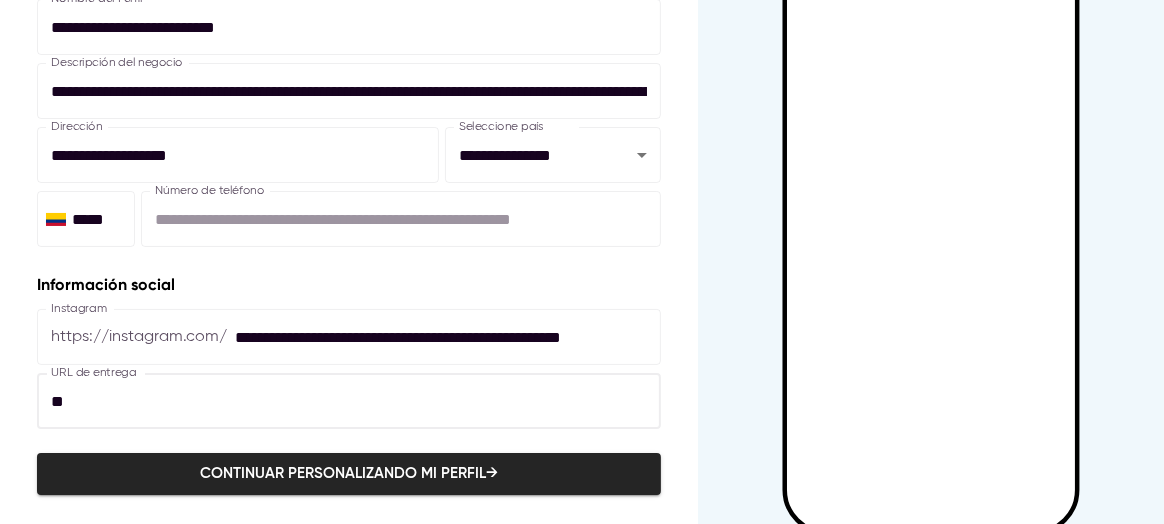 type on "*" 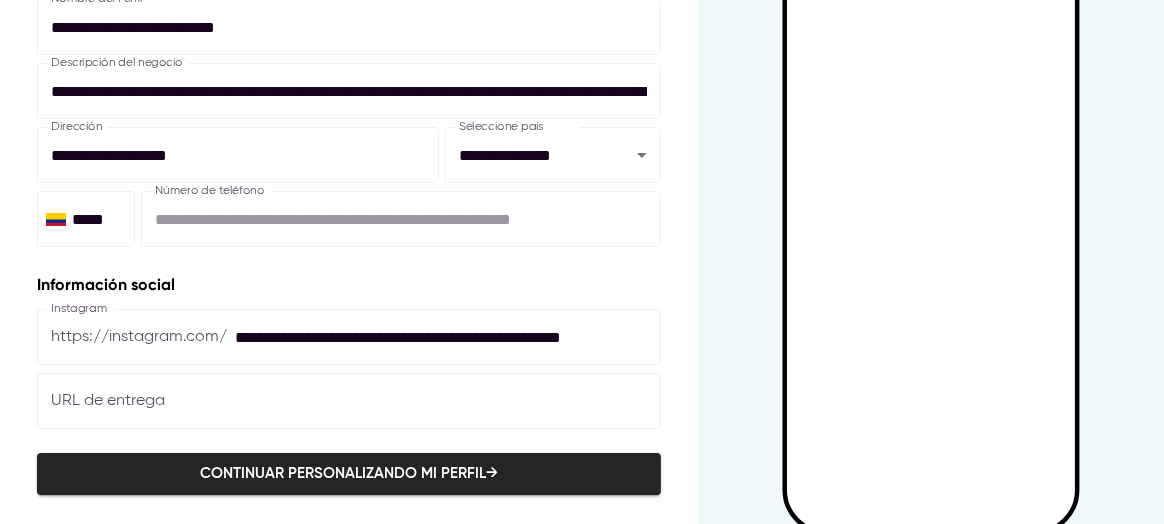click at bounding box center [349, 401] 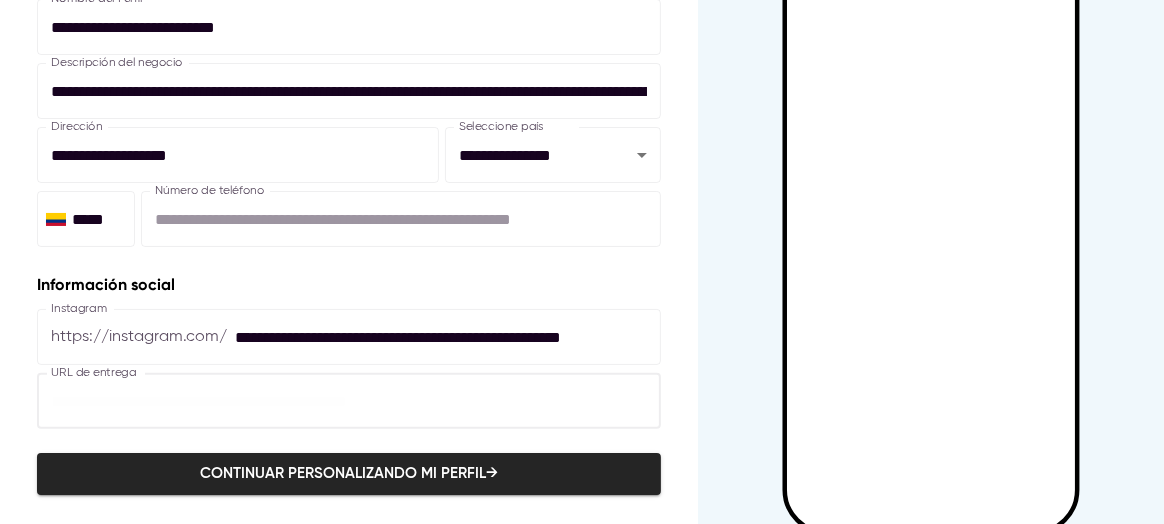 paste on "**********" 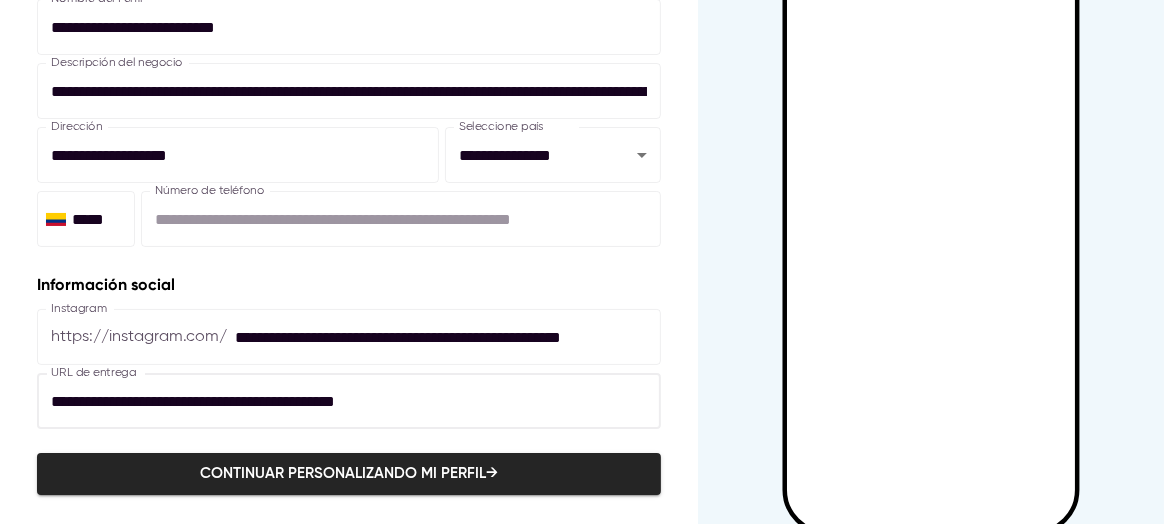 type on "**********" 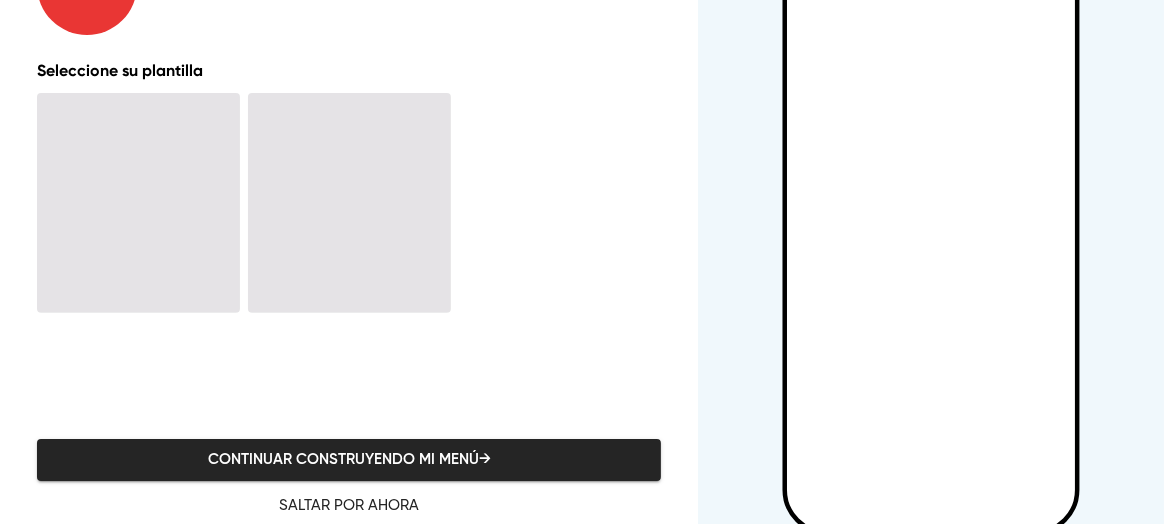 scroll, scrollTop: 0, scrollLeft: 0, axis: both 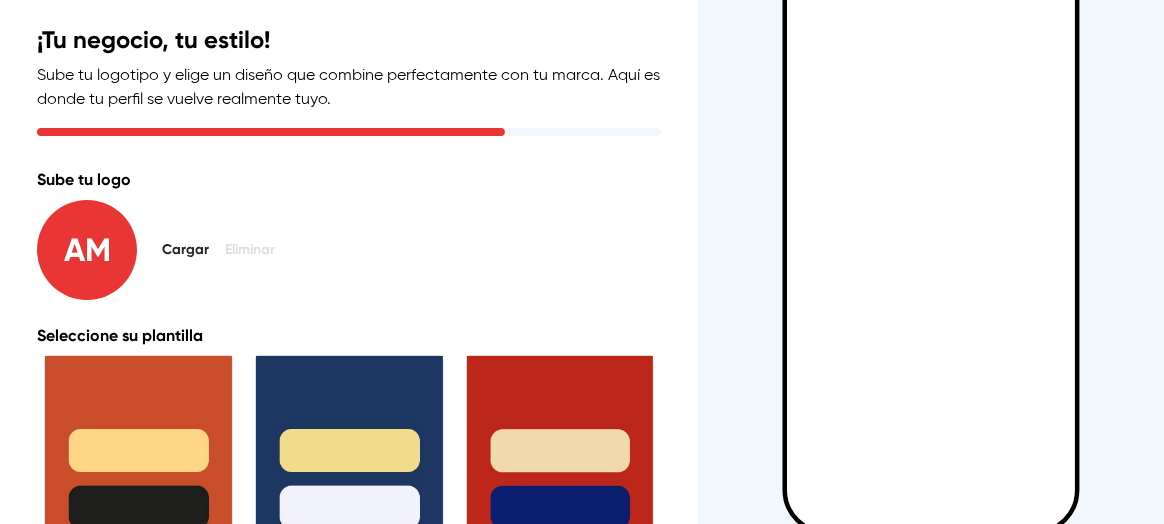 click on "A M" at bounding box center (87, 250) 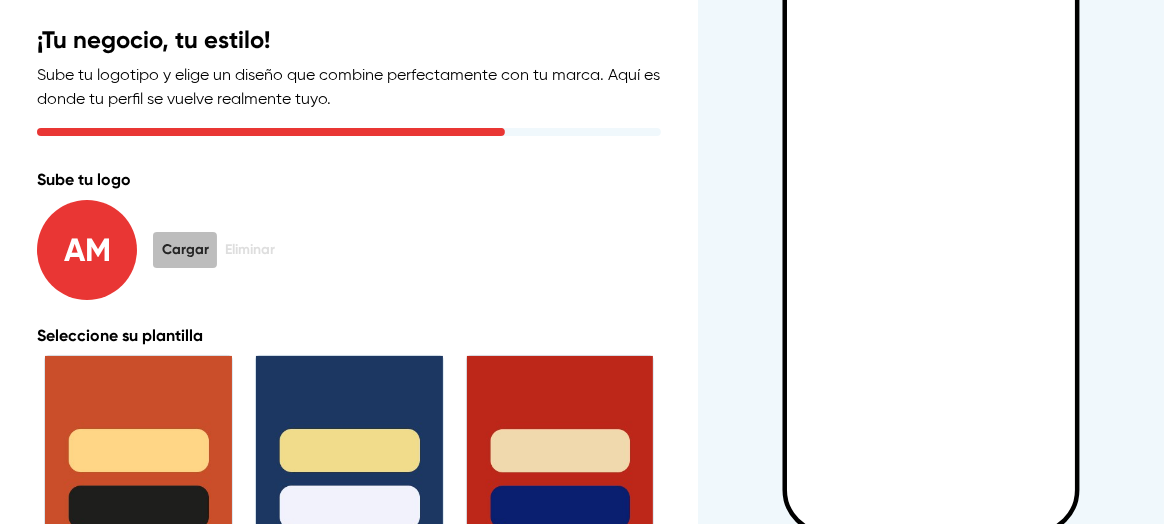 click on "Cargar" at bounding box center [185, 250] 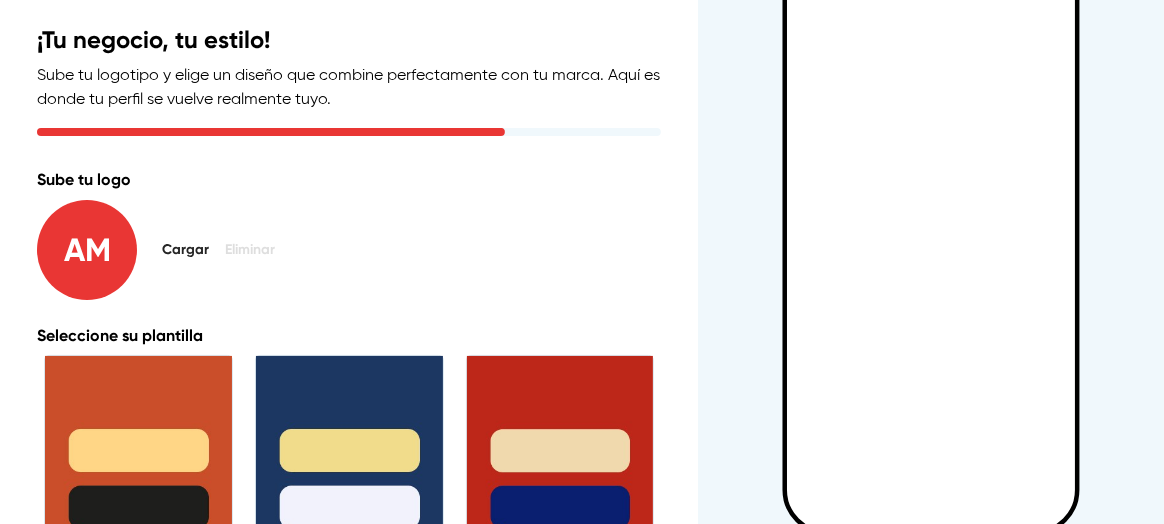 click on "A M" at bounding box center [87, 250] 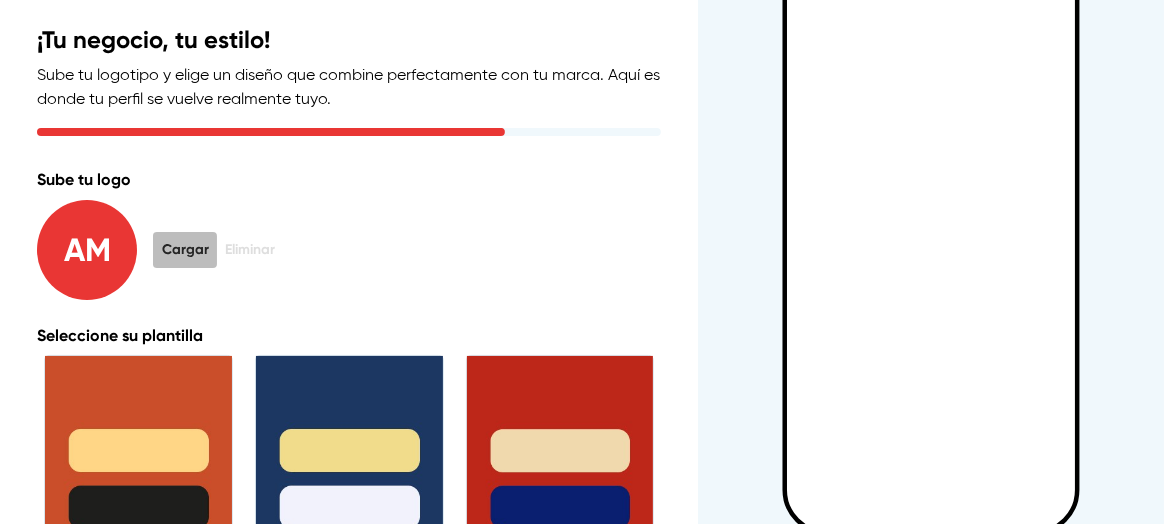click on "Cargar" at bounding box center (185, 250) 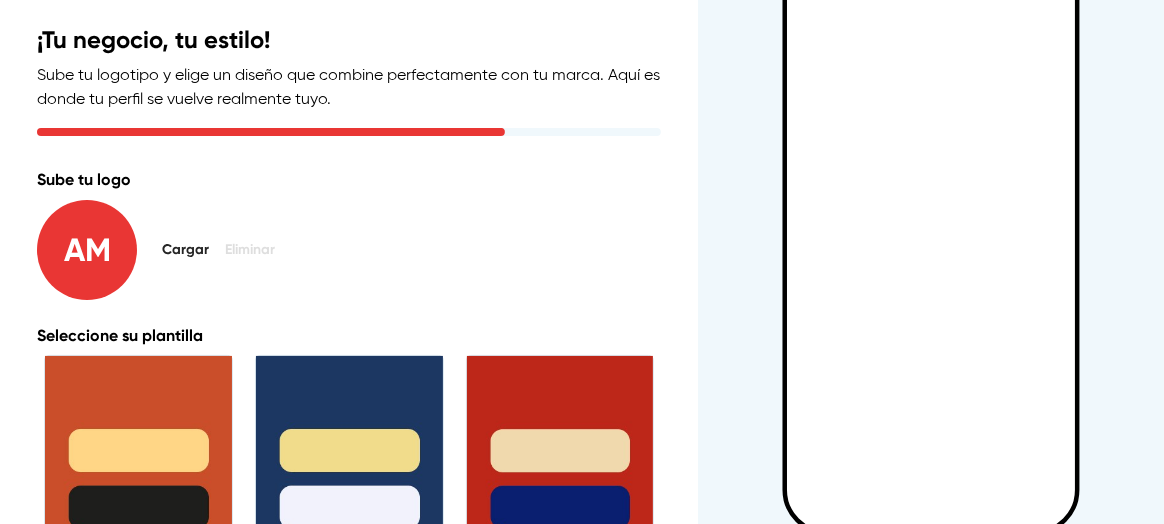 click on "Cargar" at bounding box center [185, 250] 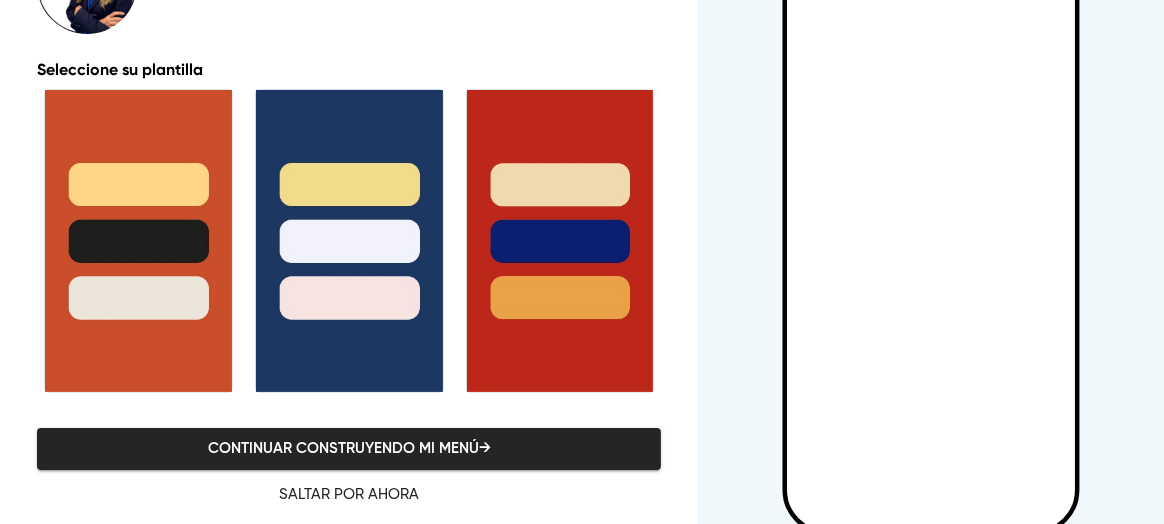 scroll, scrollTop: 337, scrollLeft: 0, axis: vertical 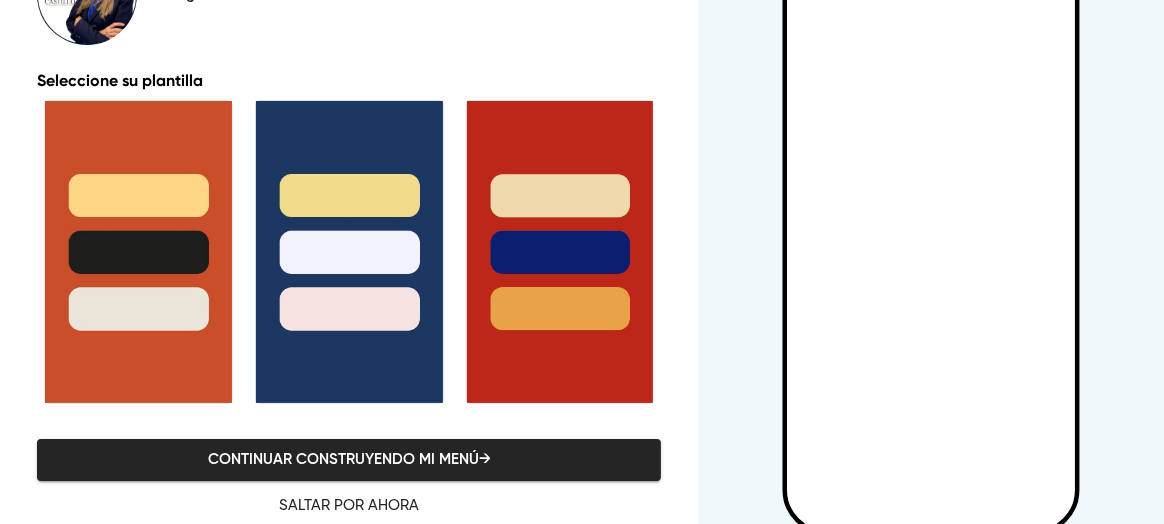 click at bounding box center [349, 252] 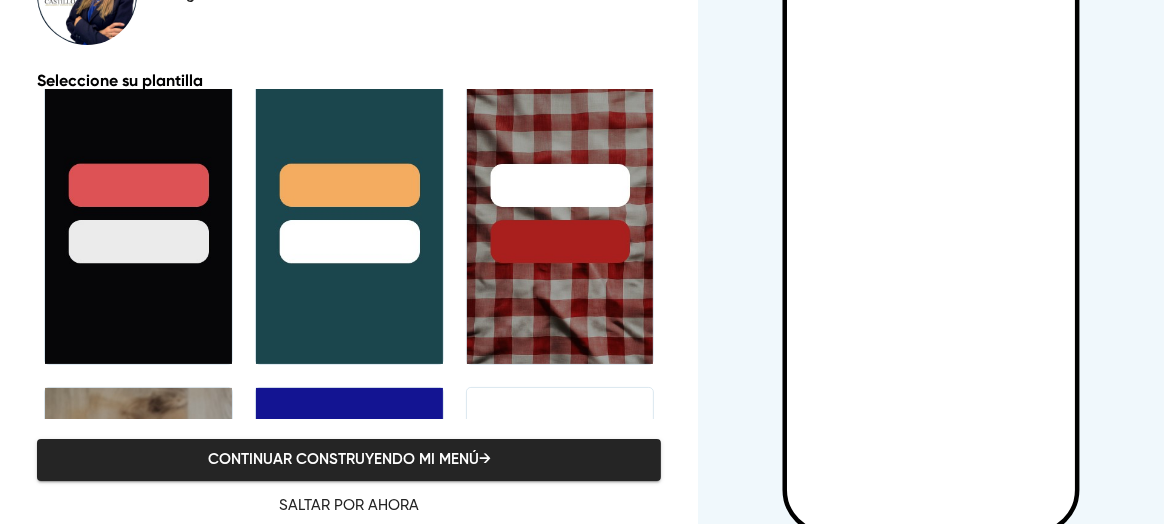 scroll, scrollTop: 367, scrollLeft: 0, axis: vertical 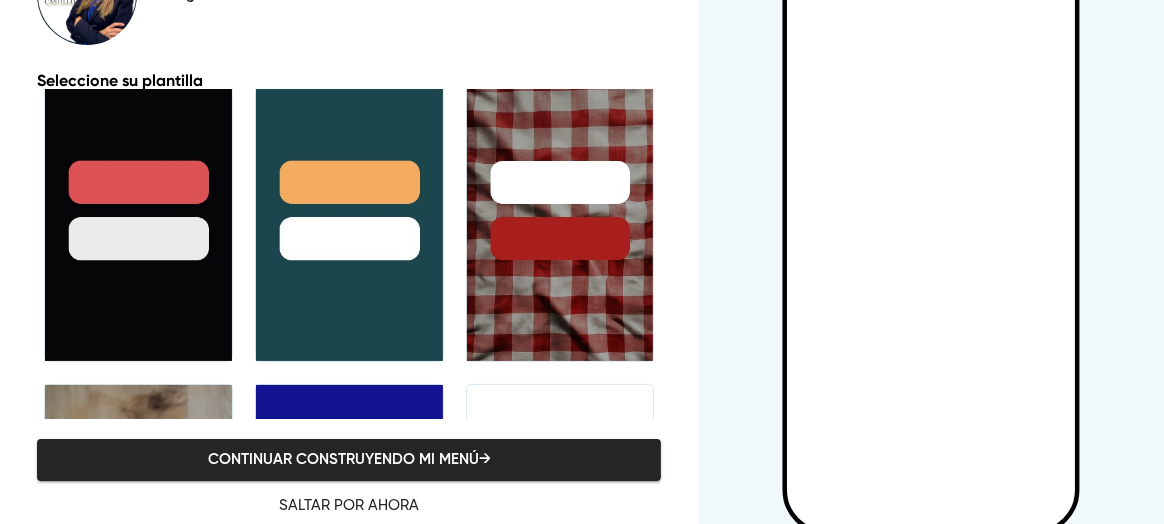 click at bounding box center (138, 211) 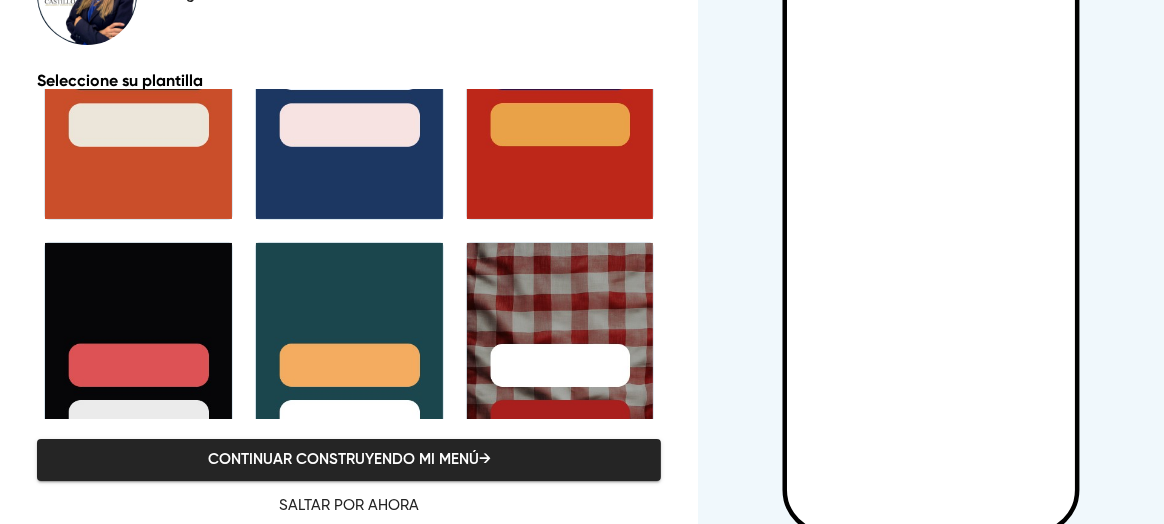 scroll, scrollTop: 167, scrollLeft: 0, axis: vertical 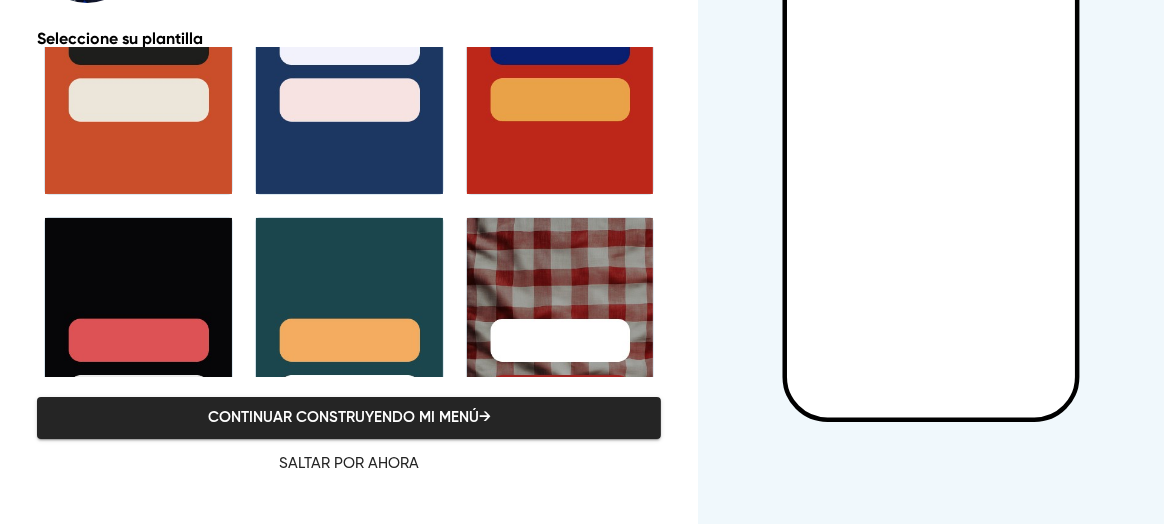 click on "Continuar construyendo mi menú  →" at bounding box center [349, 418] 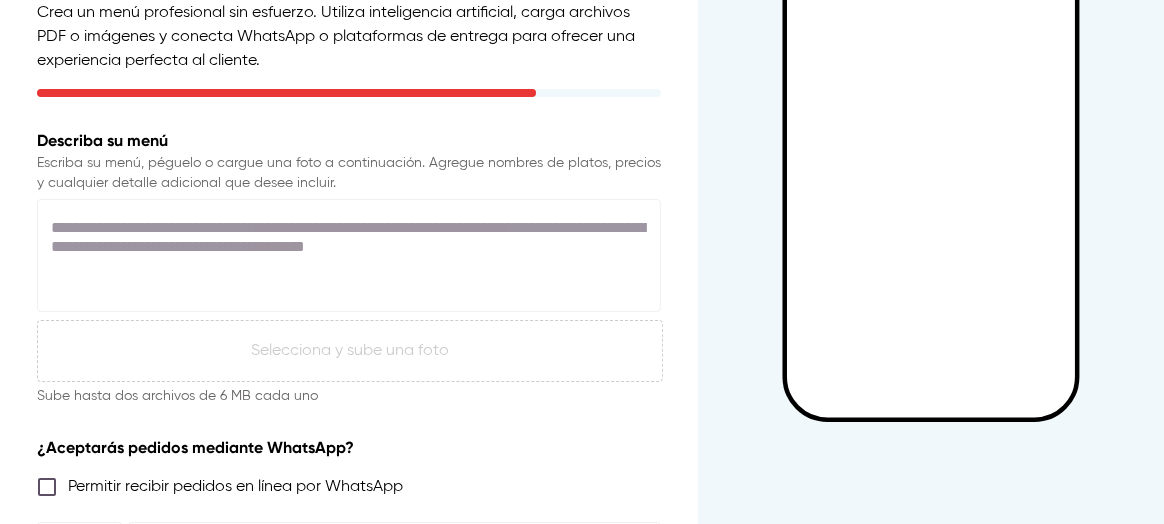 scroll, scrollTop: 0, scrollLeft: 0, axis: both 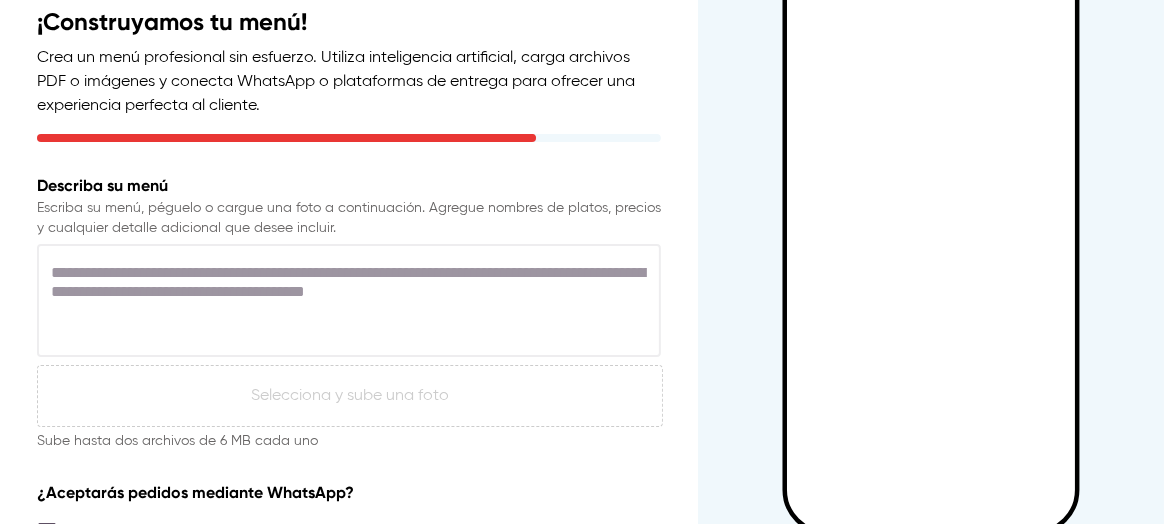 click at bounding box center (349, 301) 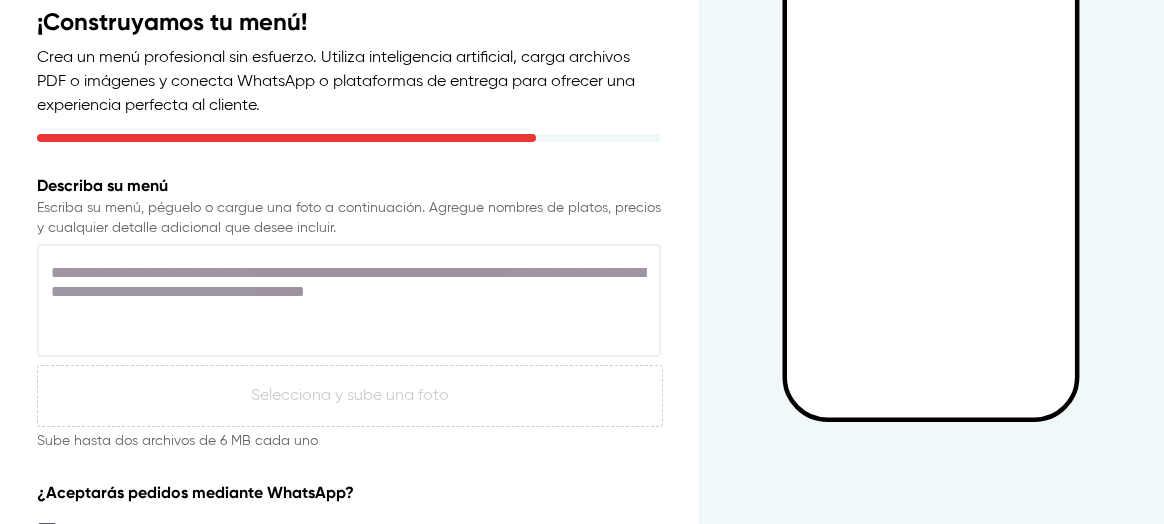 scroll, scrollTop: 0, scrollLeft: 0, axis: both 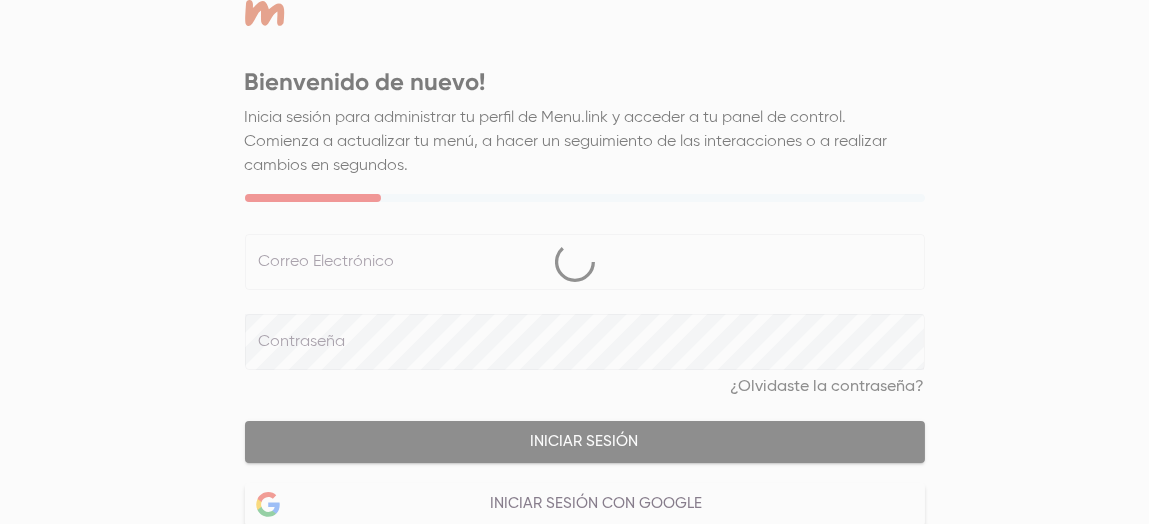 select on "***" 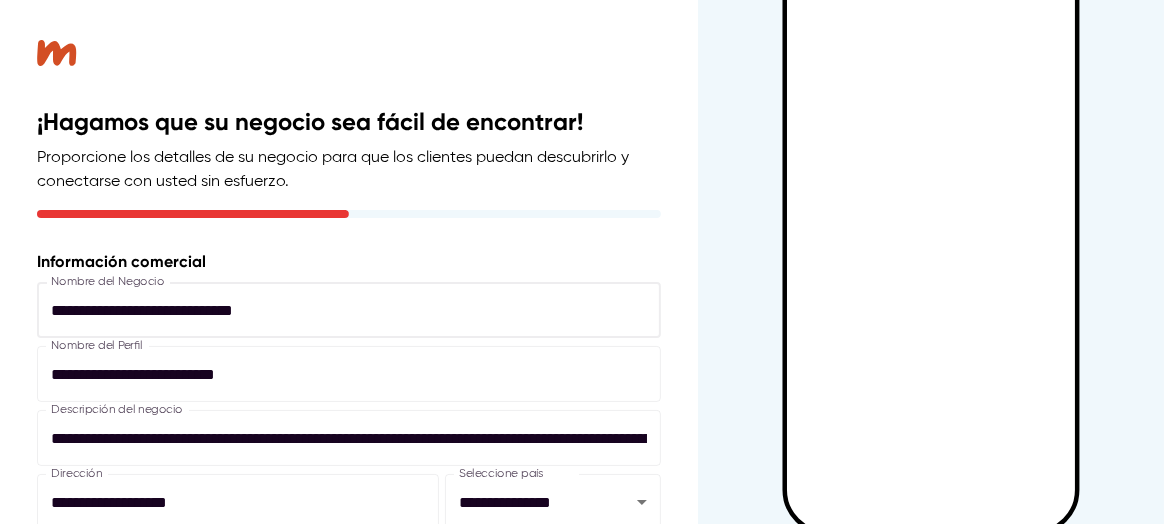 type on "**********" 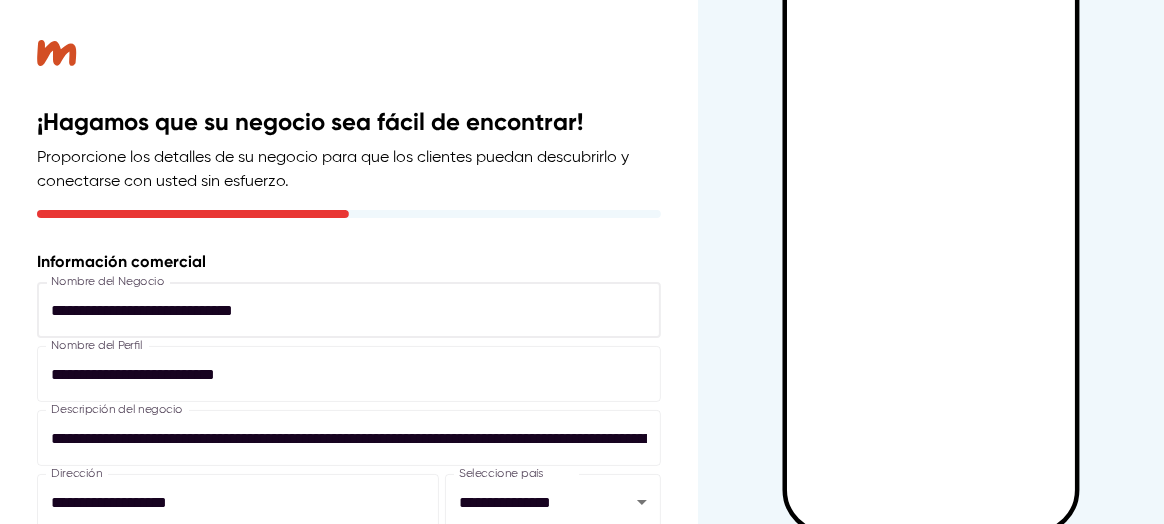 scroll, scrollTop: 113, scrollLeft: 0, axis: vertical 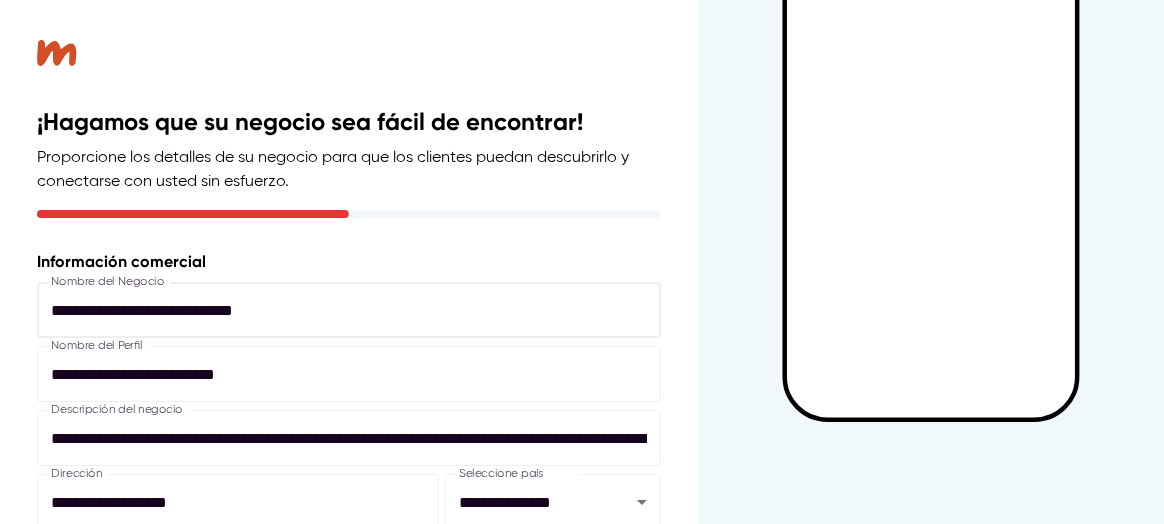 click on "¡Hagamos que su negocio sea fácil de encontrar! Proporcione los detalles de su negocio para que los clientes puedan descubrirlo y conectarse con usted sin esfuerzo." at bounding box center [349, 129] 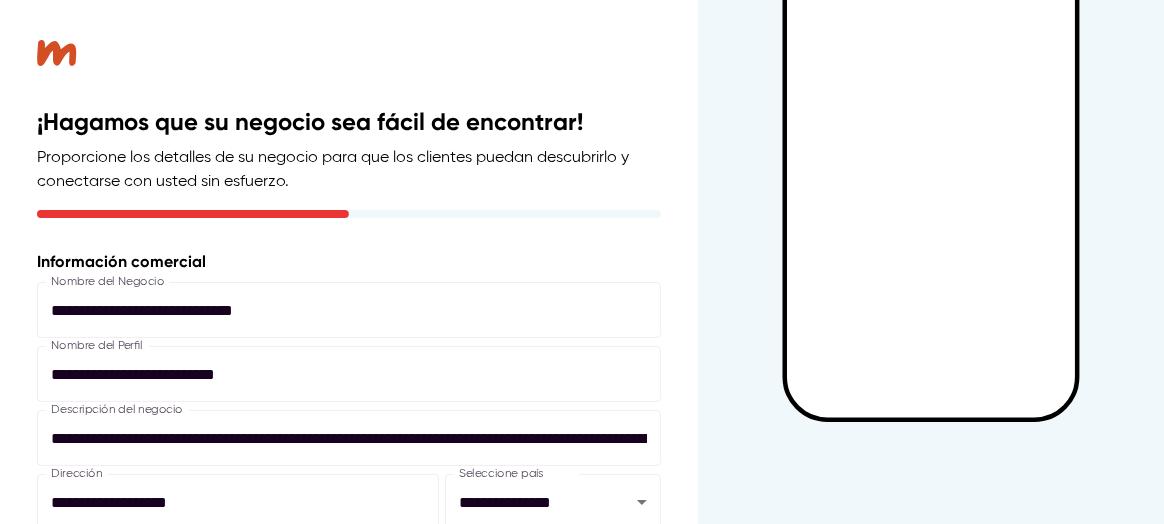 click on "**********" at bounding box center (349, 441) 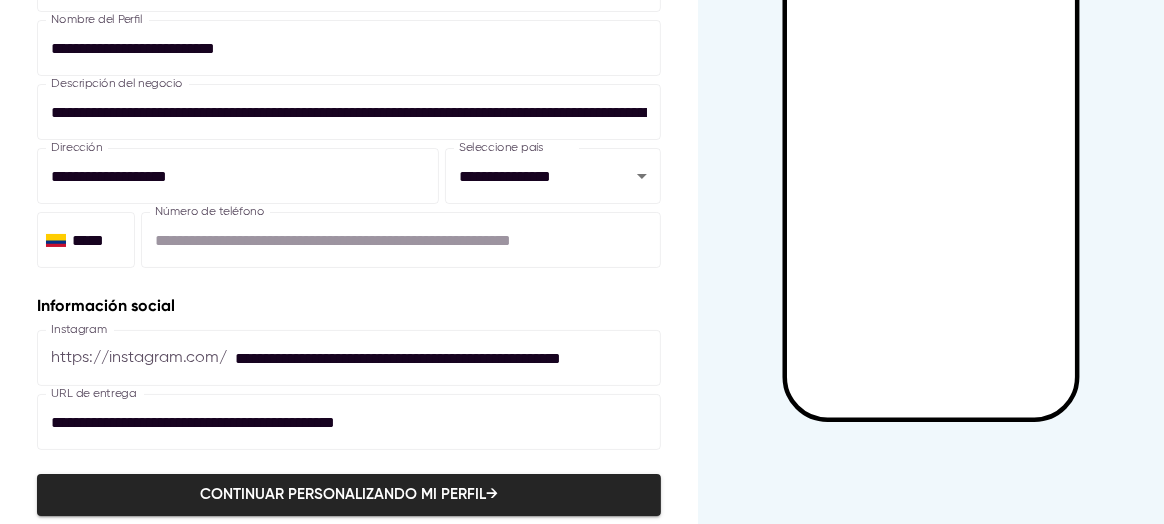 scroll, scrollTop: 357, scrollLeft: 0, axis: vertical 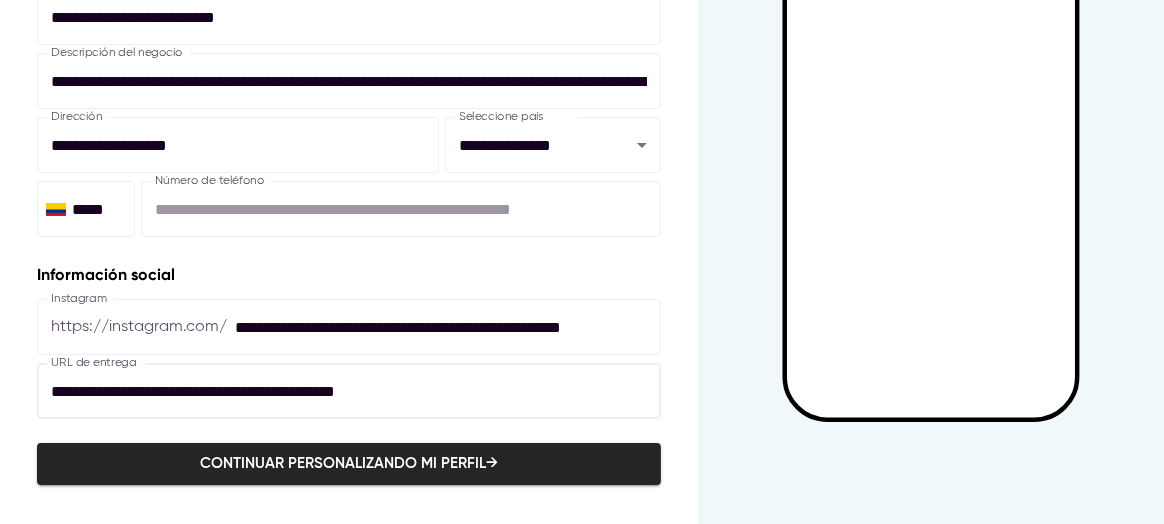 drag, startPoint x: 489, startPoint y: 395, endPoint x: 0, endPoint y: 323, distance: 494.2722 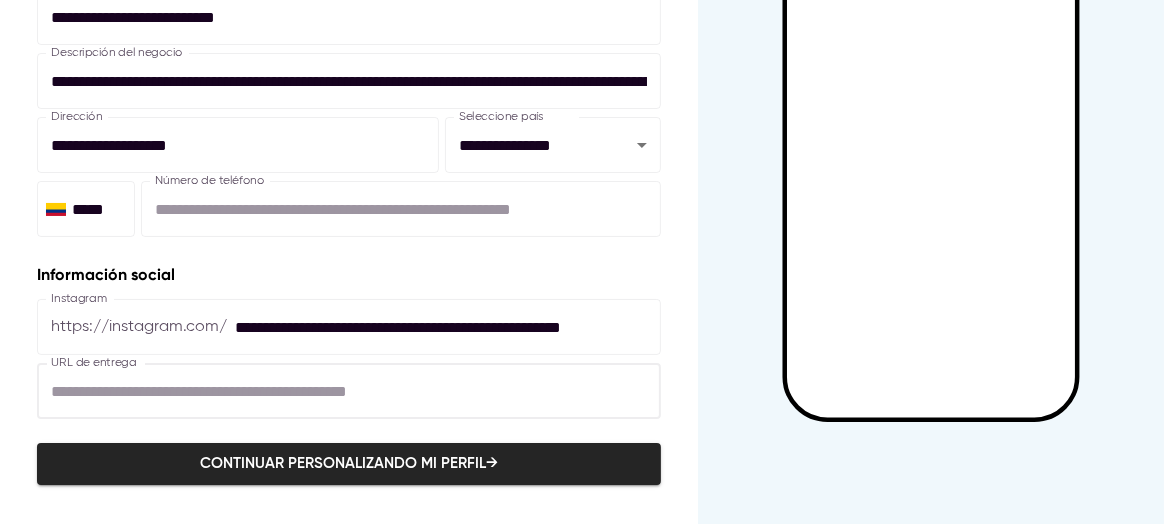 type 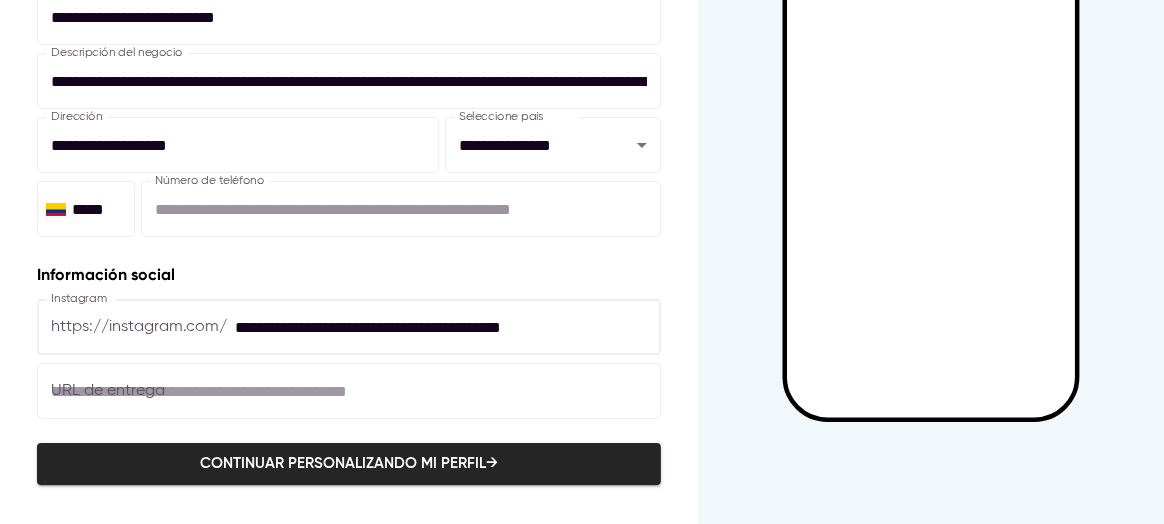 type on "**********" 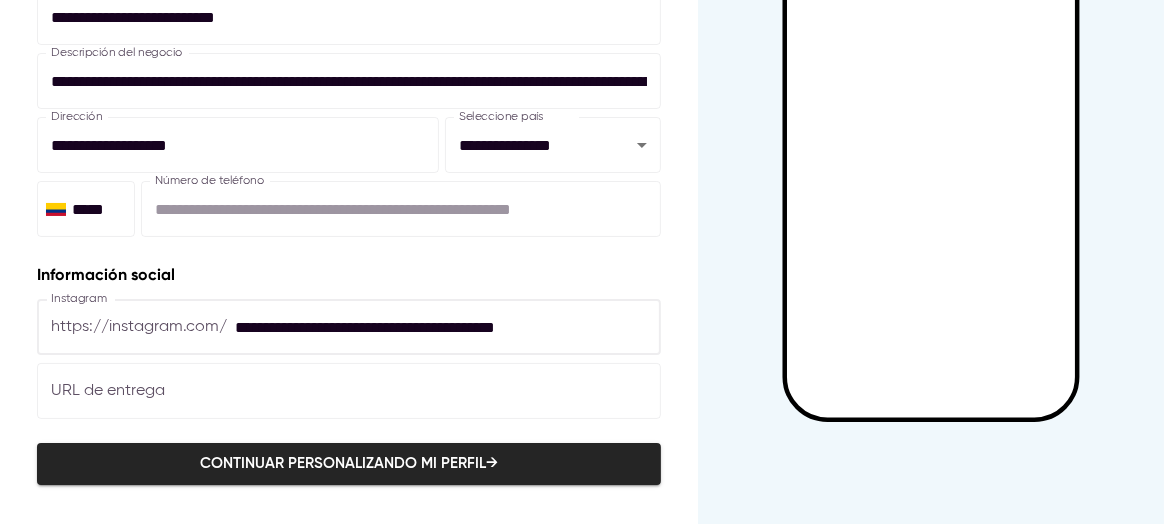 drag, startPoint x: 628, startPoint y: 333, endPoint x: 0, endPoint y: 341, distance: 628.05096 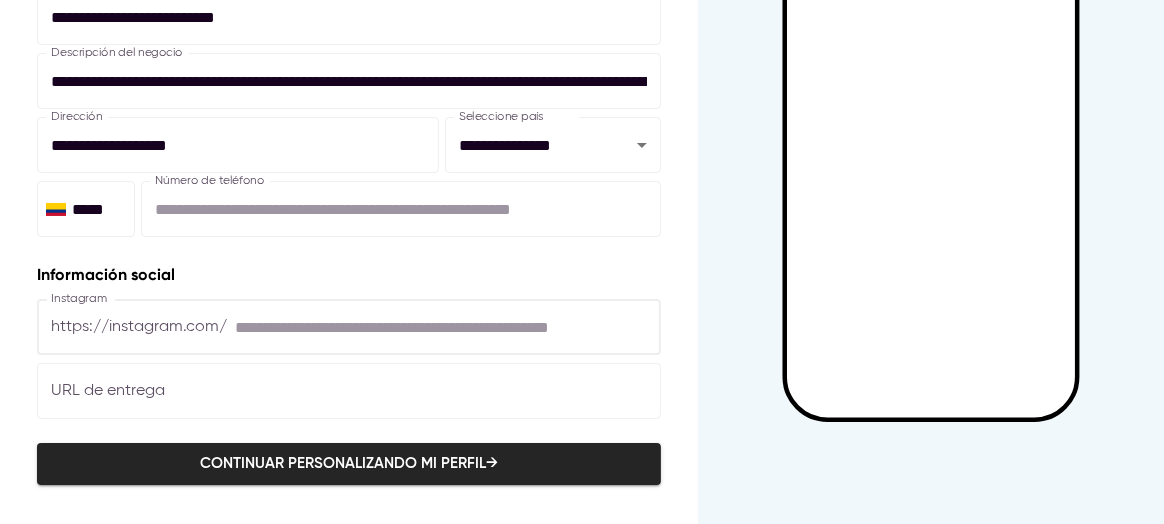 type 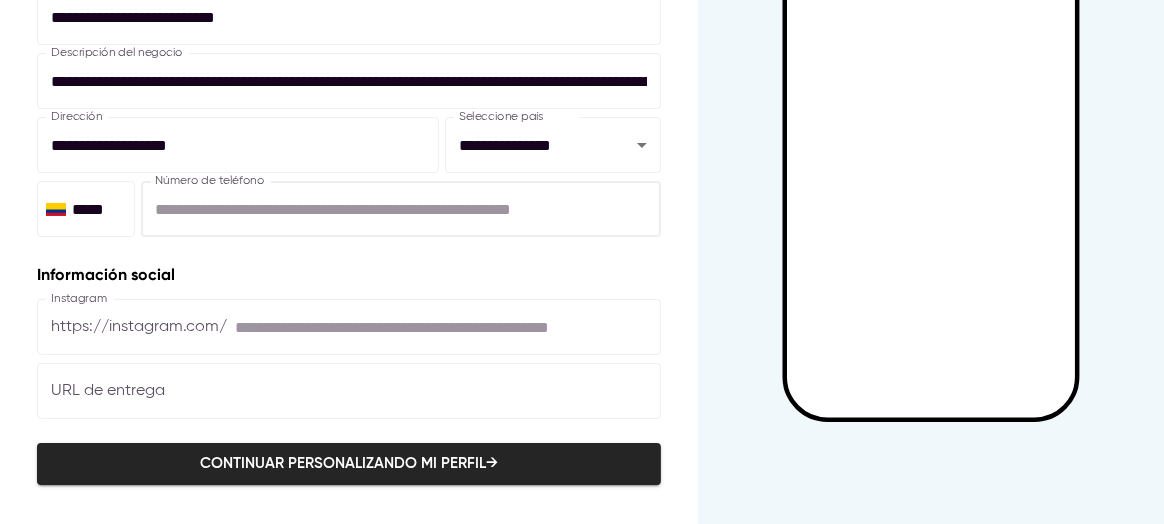 drag, startPoint x: 304, startPoint y: 215, endPoint x: 0, endPoint y: 185, distance: 305.47668 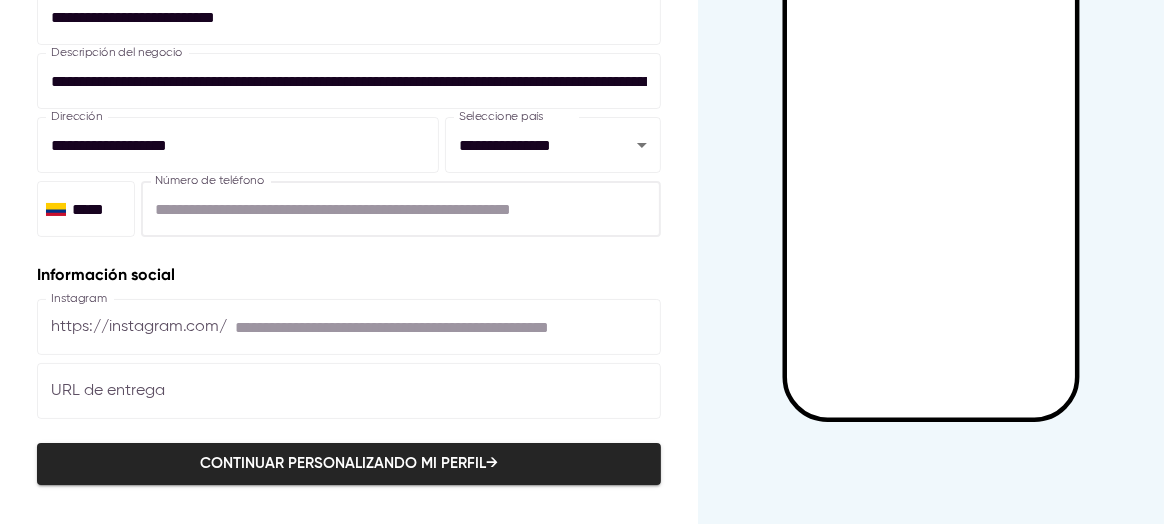 click on "**********" at bounding box center (349, 262) 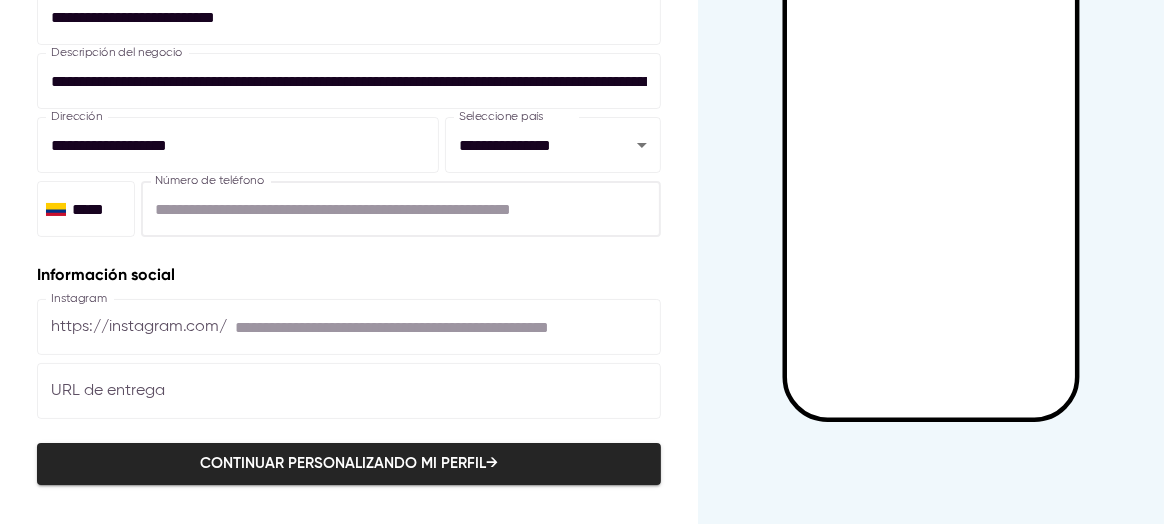 type 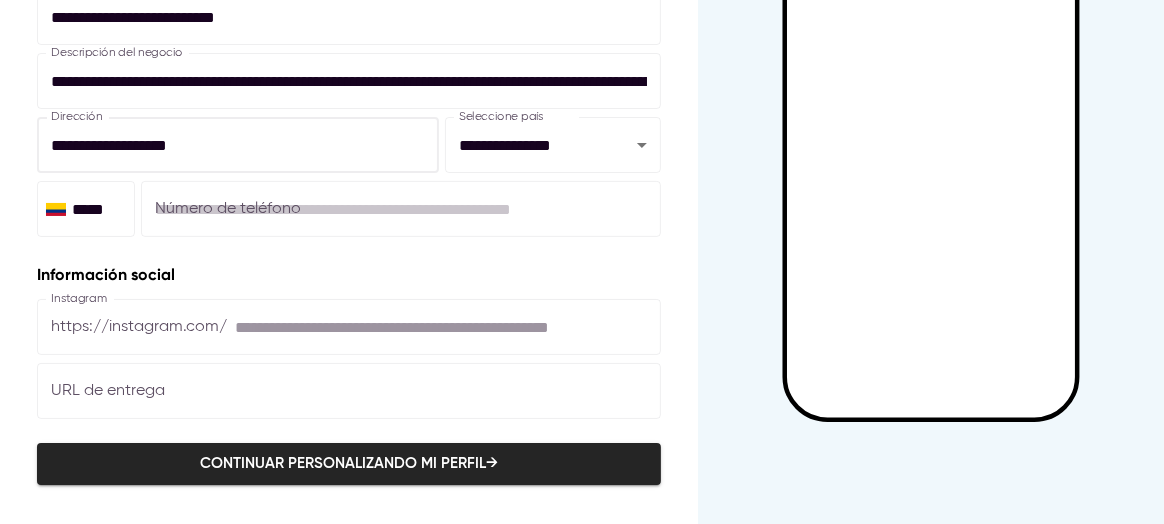 drag, startPoint x: 232, startPoint y: 149, endPoint x: 0, endPoint y: 139, distance: 232.21542 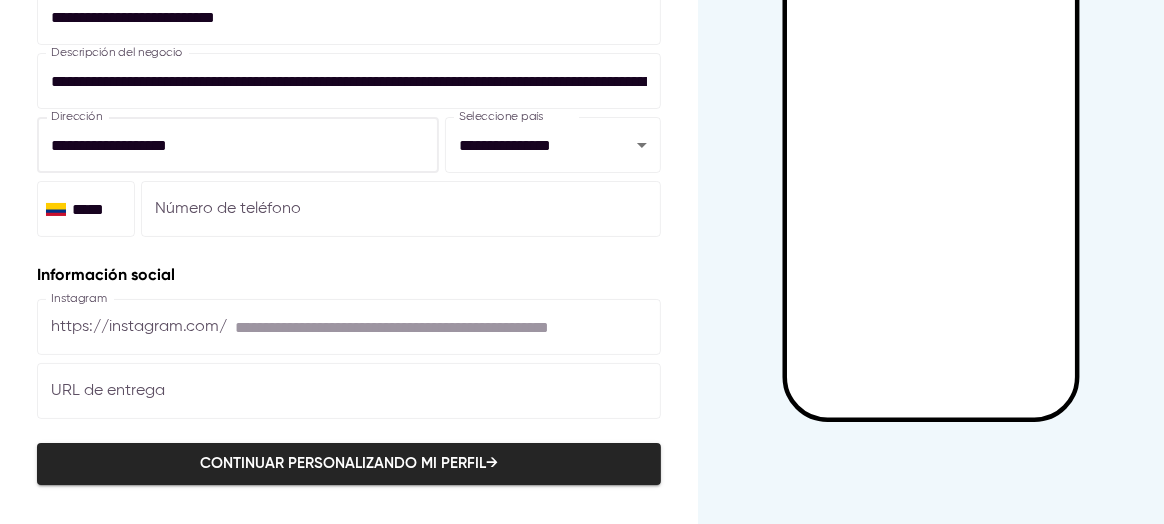 click on "**********" at bounding box center [349, 262] 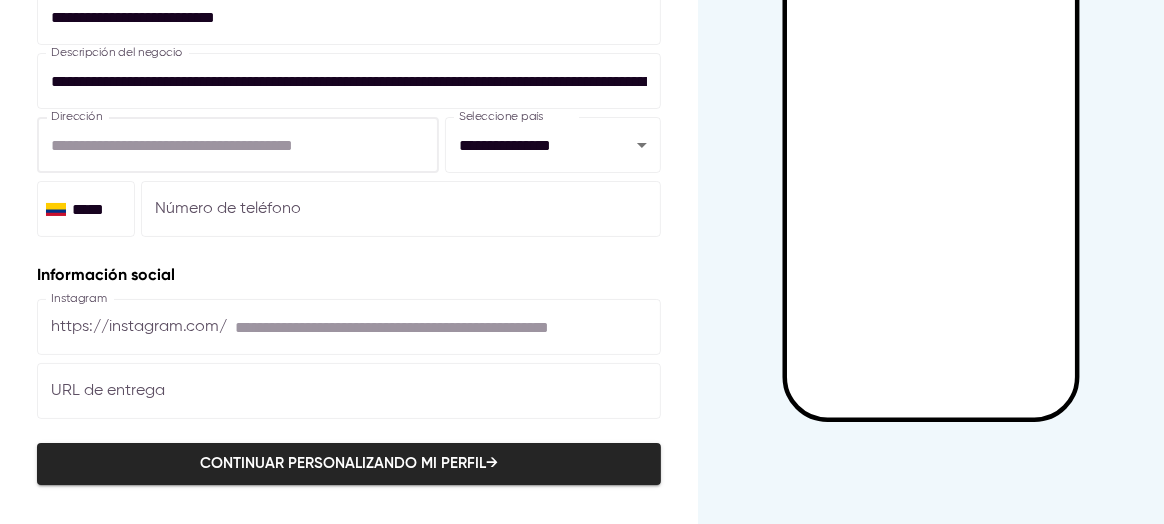 type 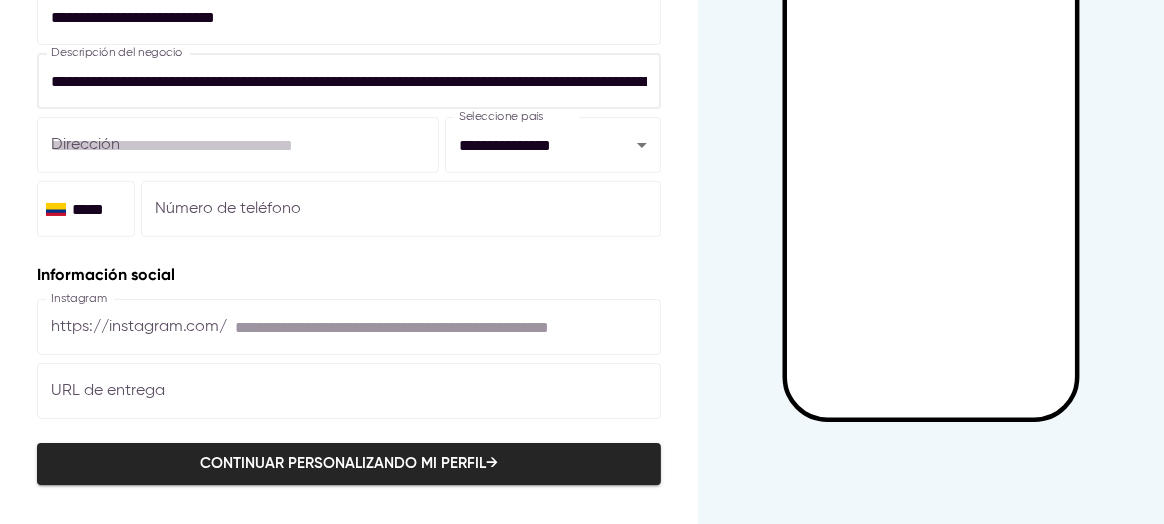 drag, startPoint x: 505, startPoint y: 82, endPoint x: 0, endPoint y: 86, distance: 505.01584 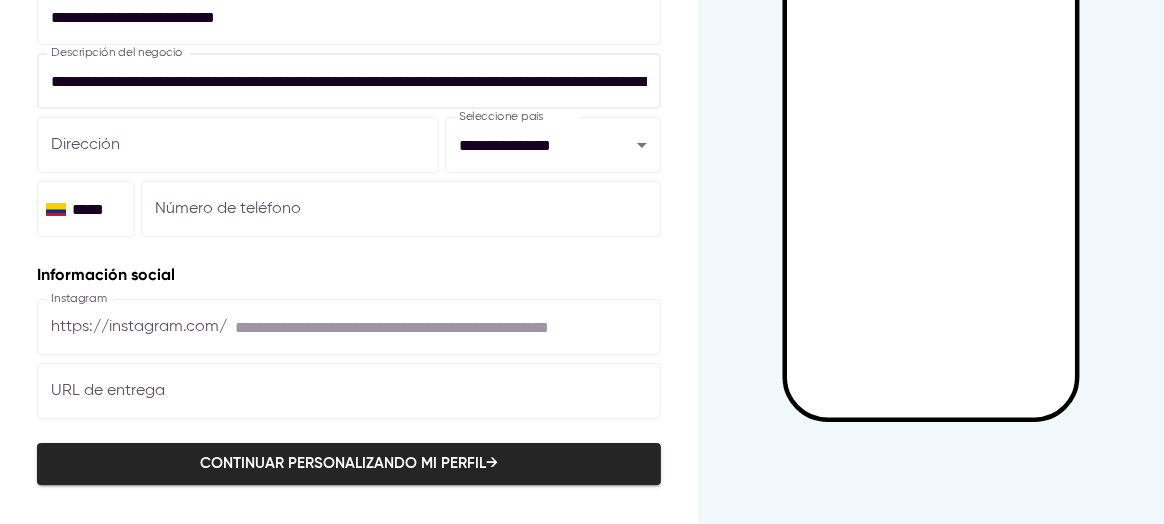 click on "**********" at bounding box center [349, 262] 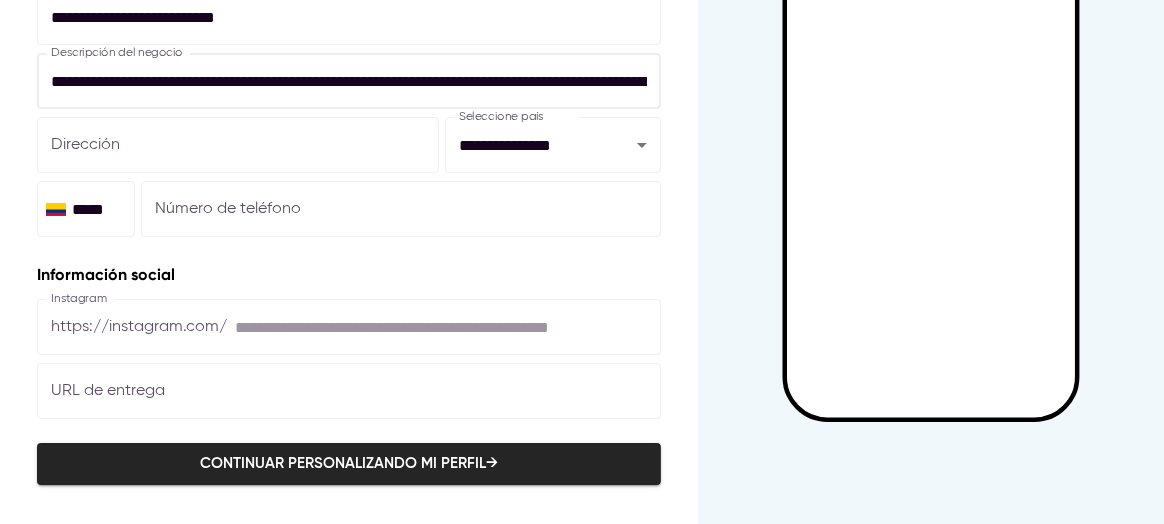 drag, startPoint x: 630, startPoint y: 90, endPoint x: 0, endPoint y: 111, distance: 630.3499 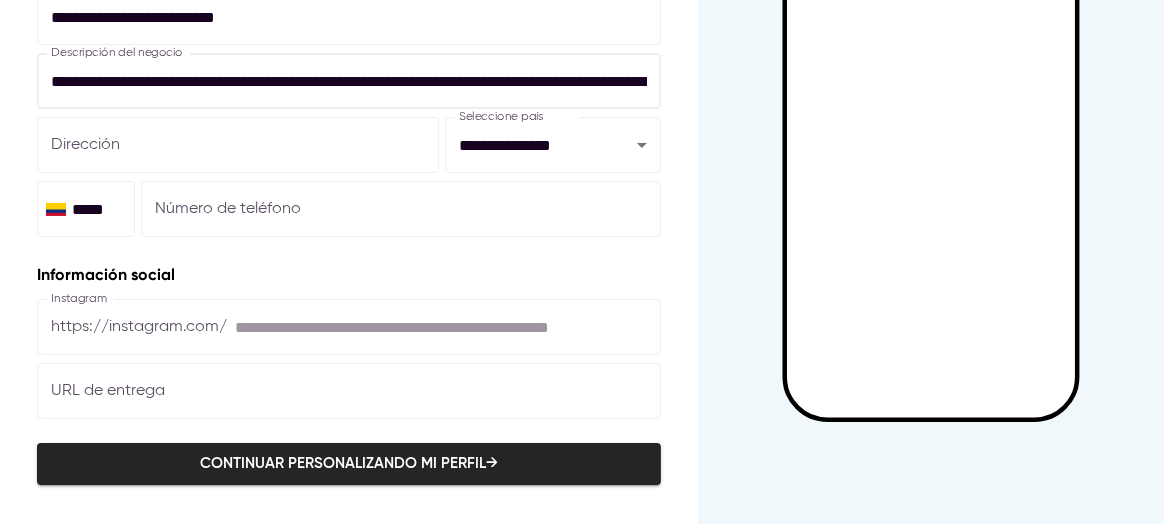 click on "**********" at bounding box center [349, 262] 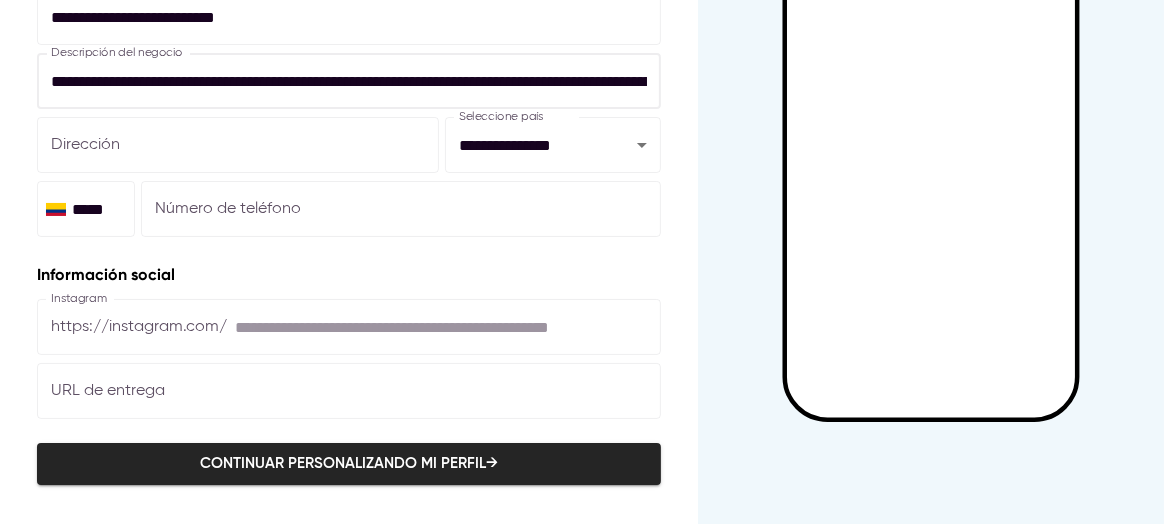 drag, startPoint x: 440, startPoint y: 97, endPoint x: 0, endPoint y: 116, distance: 440.41003 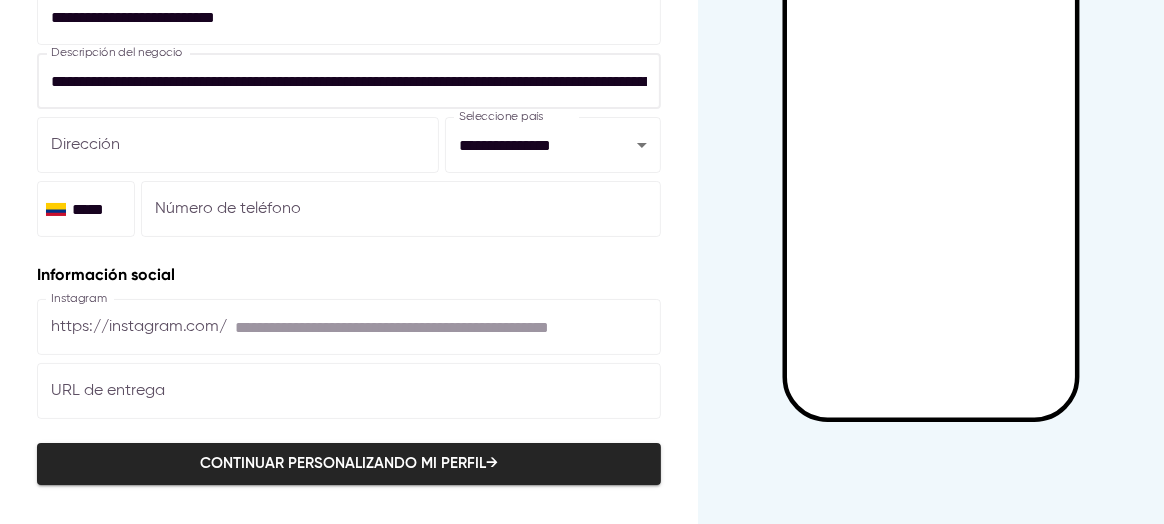 click on "**********" at bounding box center [349, 262] 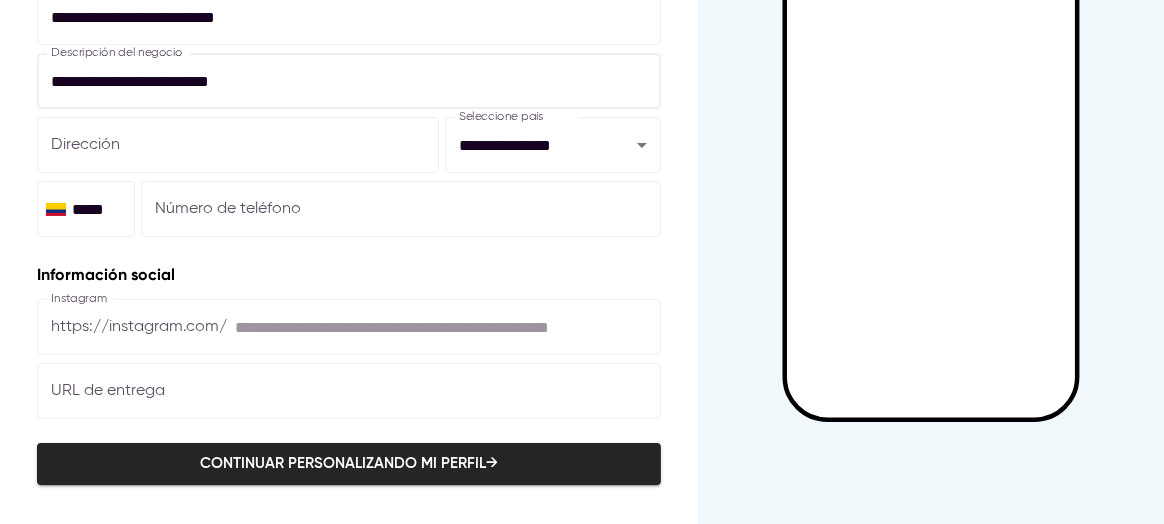 drag, startPoint x: 131, startPoint y: 83, endPoint x: 0, endPoint y: 106, distance: 133.00375 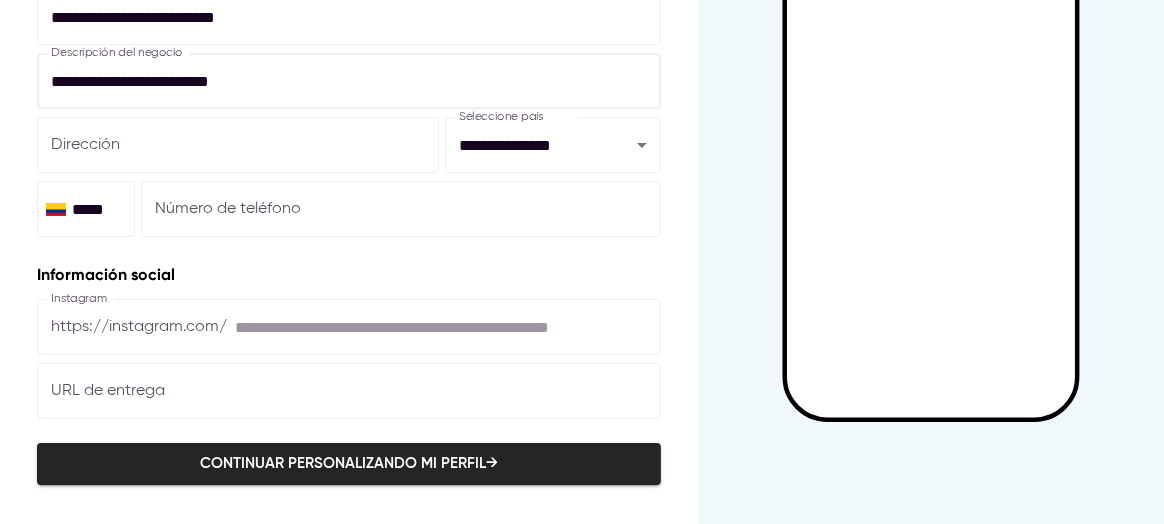 click on "**********" at bounding box center (349, 262) 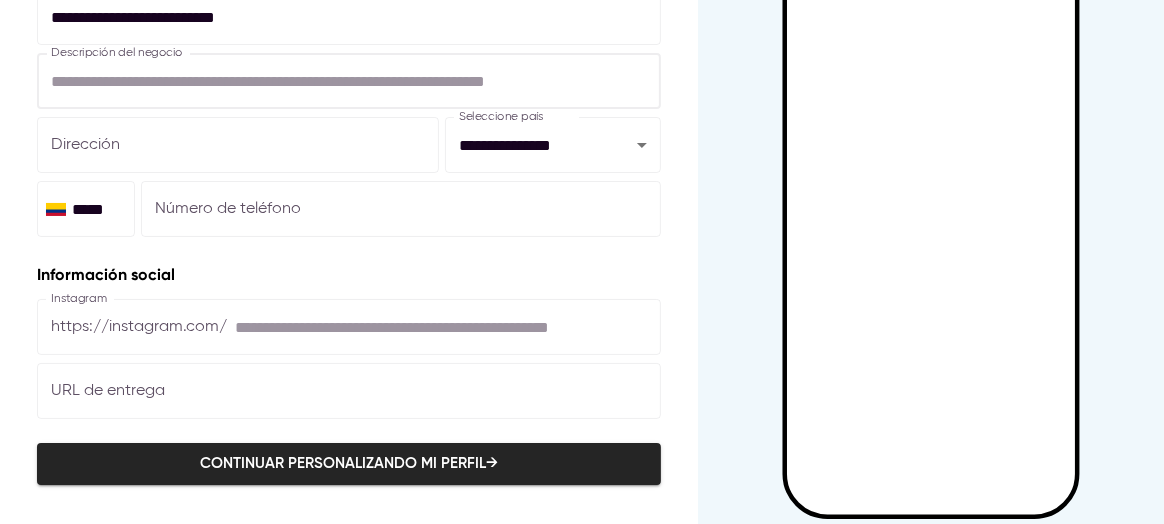 scroll, scrollTop: 0, scrollLeft: 0, axis: both 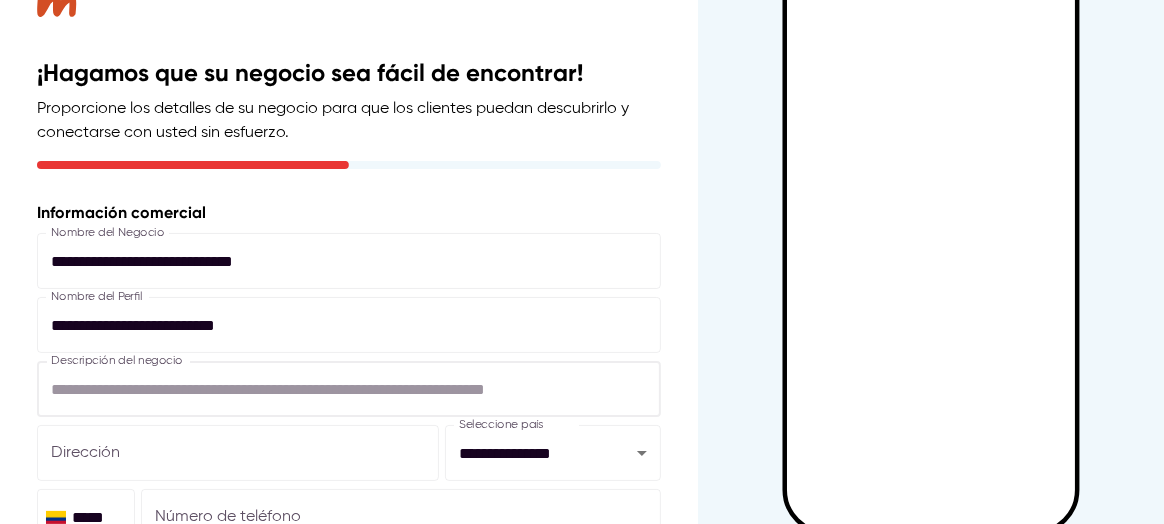 type 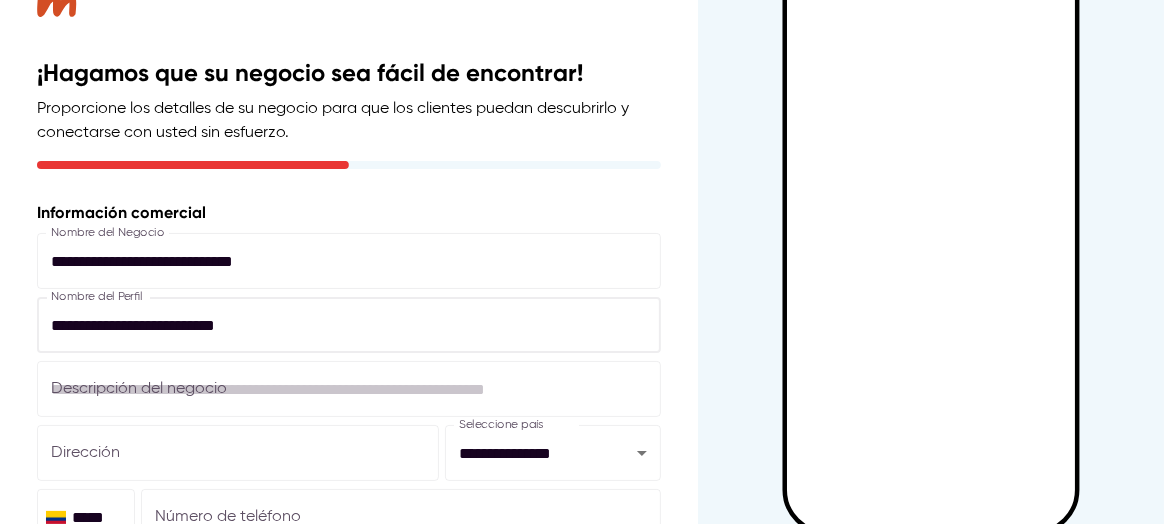 drag, startPoint x: 324, startPoint y: 331, endPoint x: 0, endPoint y: 301, distance: 325.38593 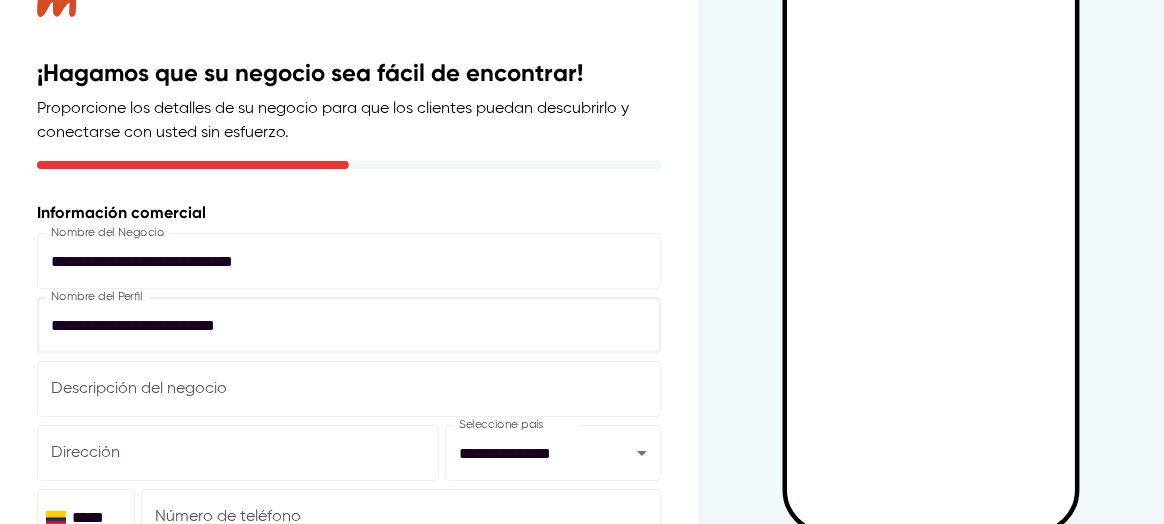 click on "**********" at bounding box center [349, 262] 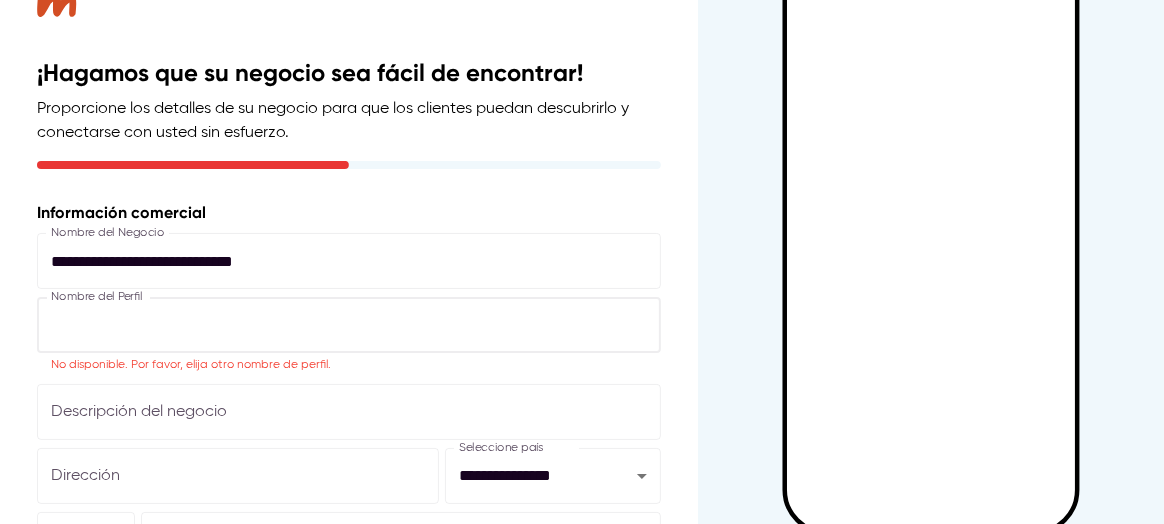 type 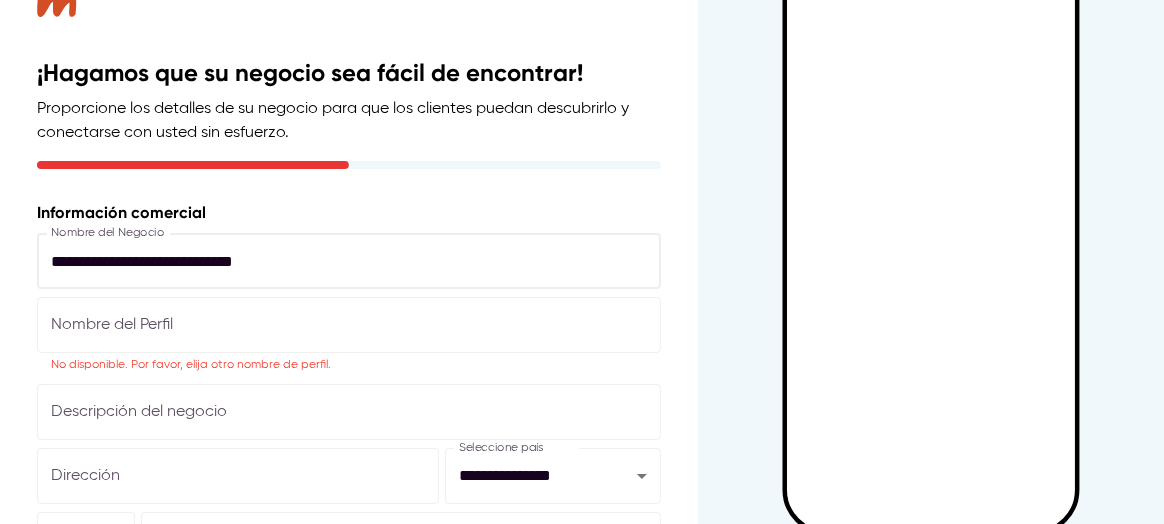 drag, startPoint x: 303, startPoint y: 256, endPoint x: 0, endPoint y: 239, distance: 303.47653 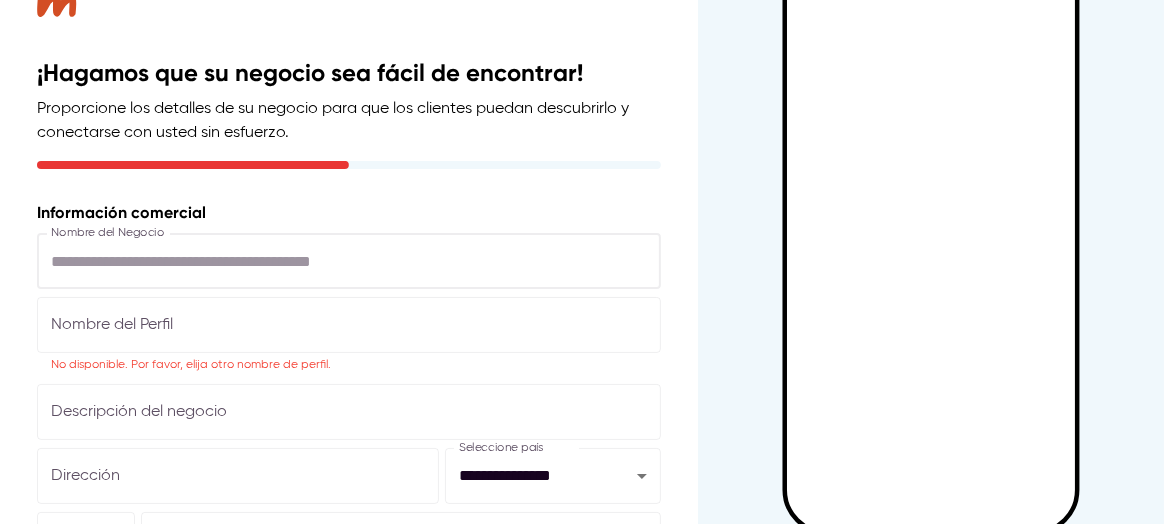 scroll, scrollTop: 0, scrollLeft: 0, axis: both 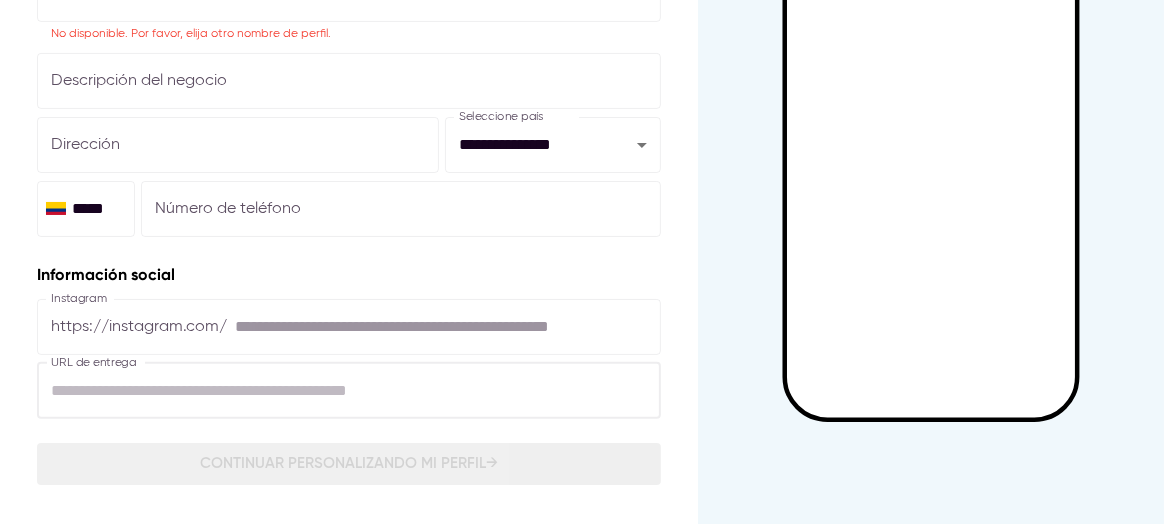 click at bounding box center [349, 391] 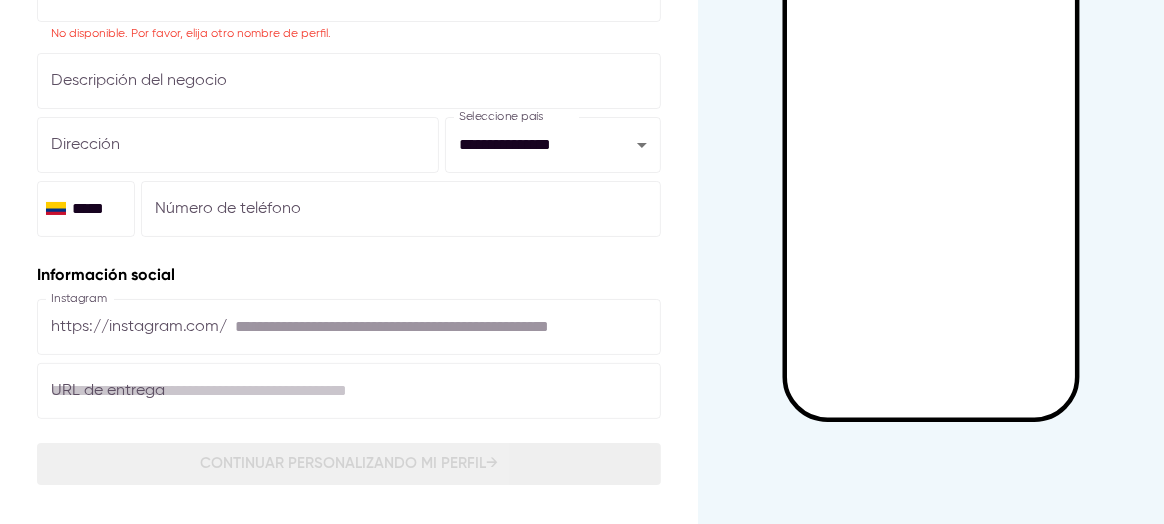 scroll, scrollTop: 0, scrollLeft: 0, axis: both 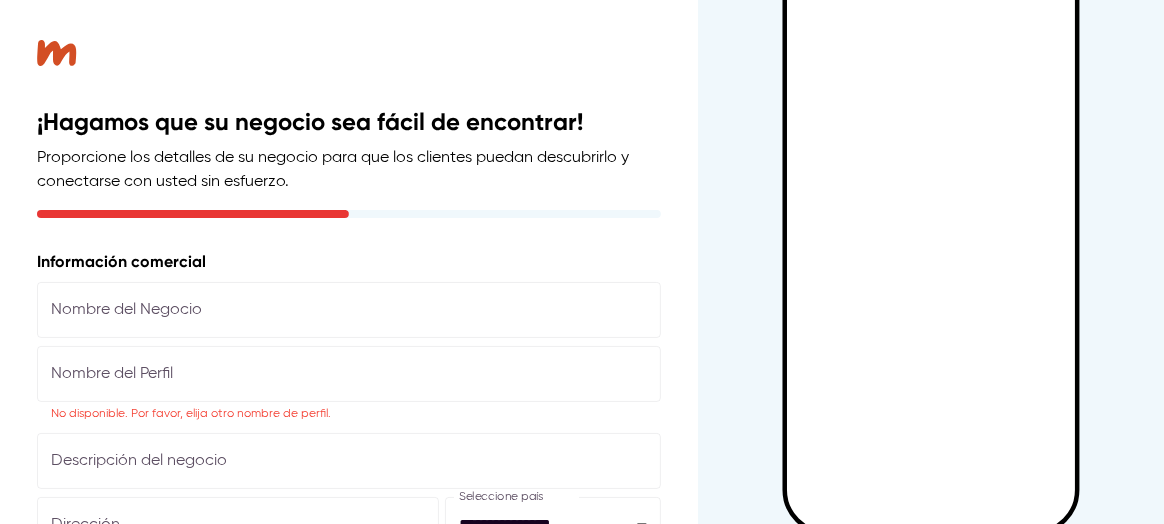 click at bounding box center [37, 214] 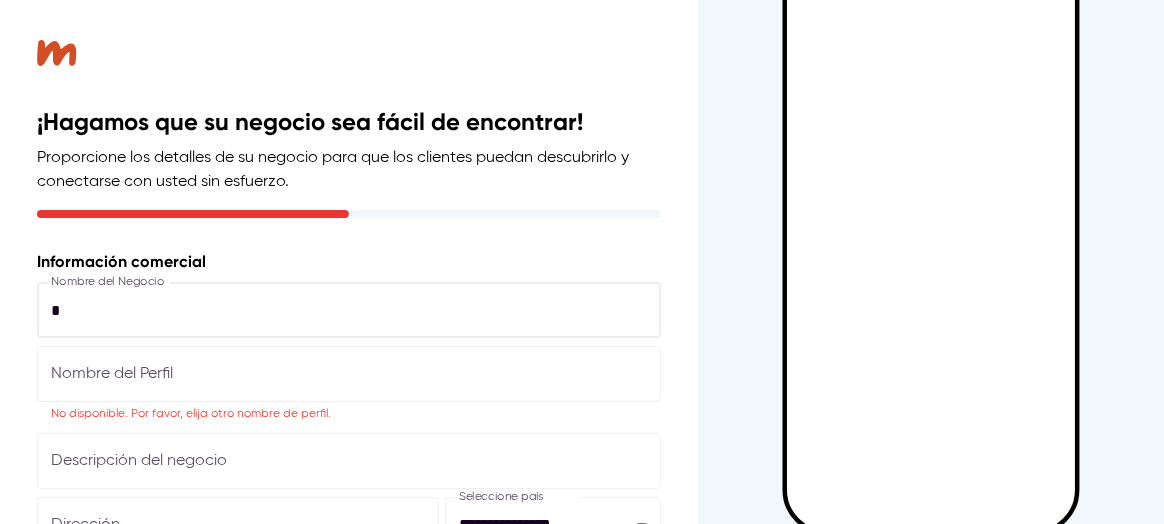 type on "**********" 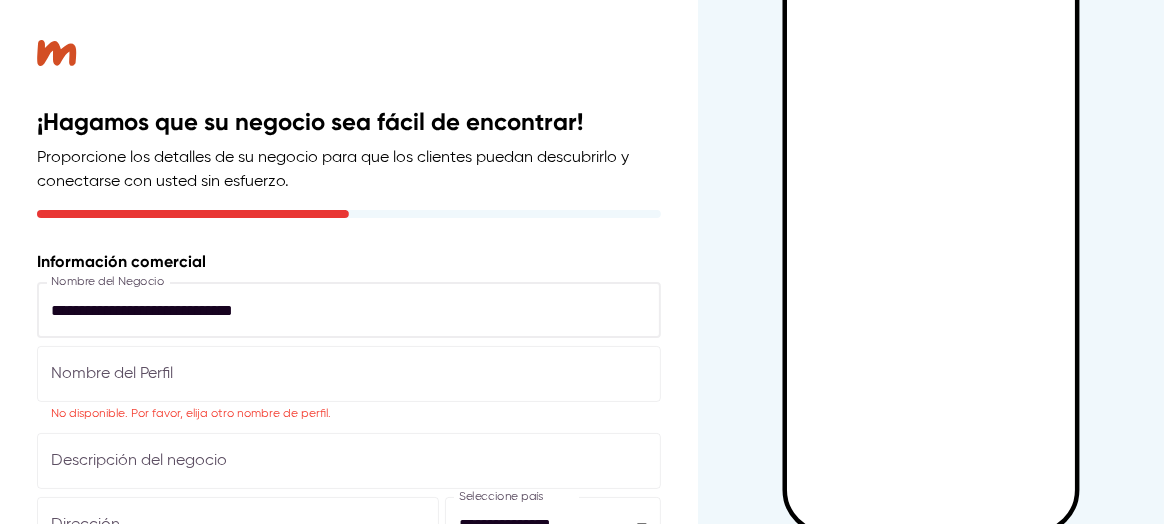 type 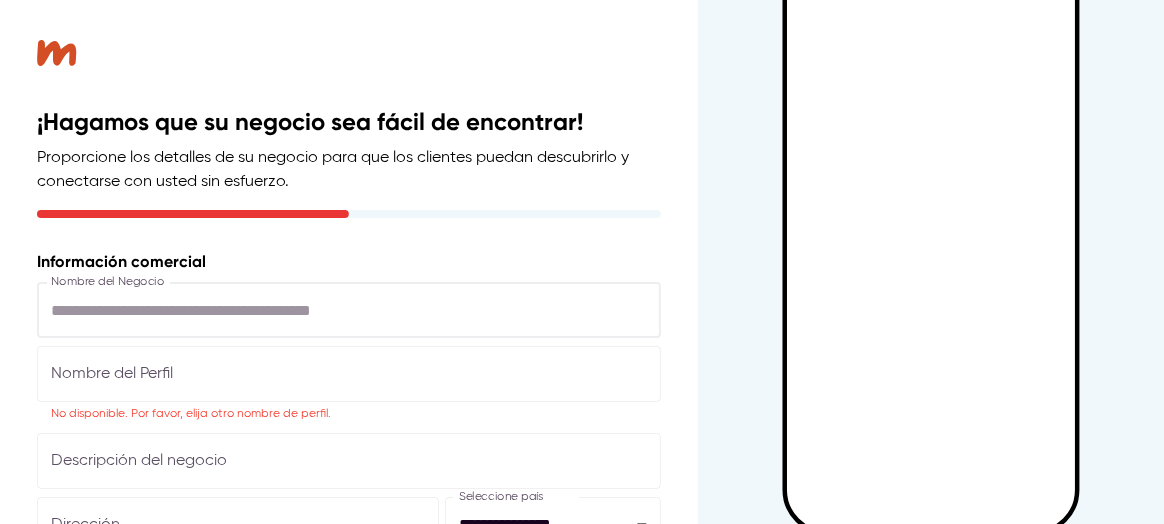 select on "***" 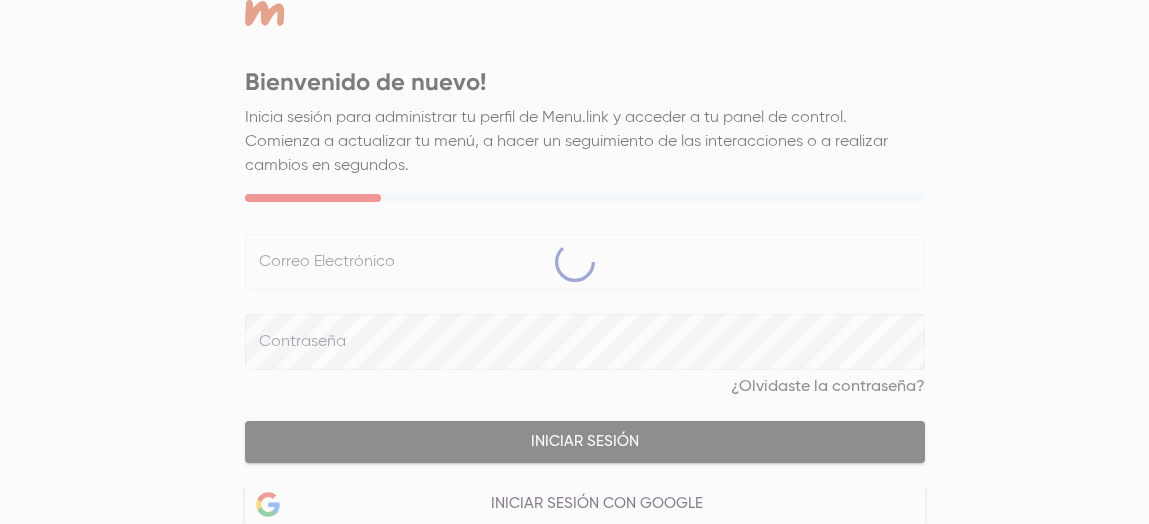 scroll, scrollTop: 0, scrollLeft: 0, axis: both 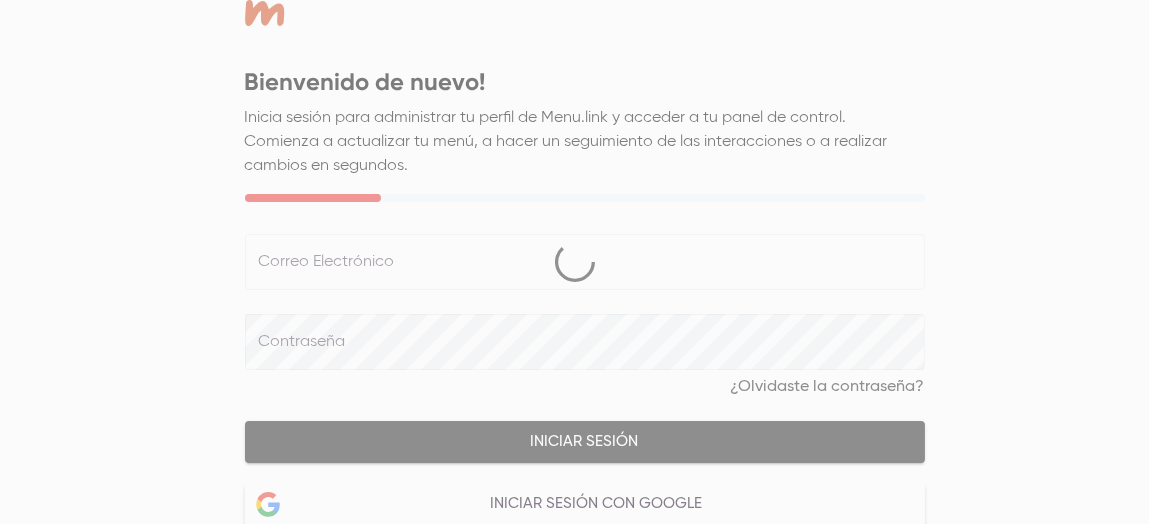 select on "***" 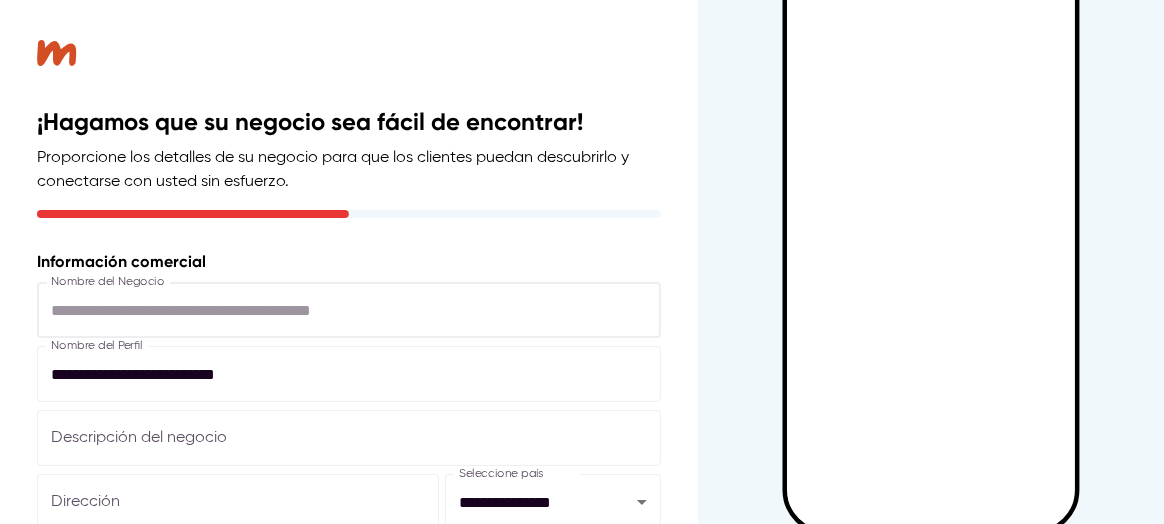 type on "**********" 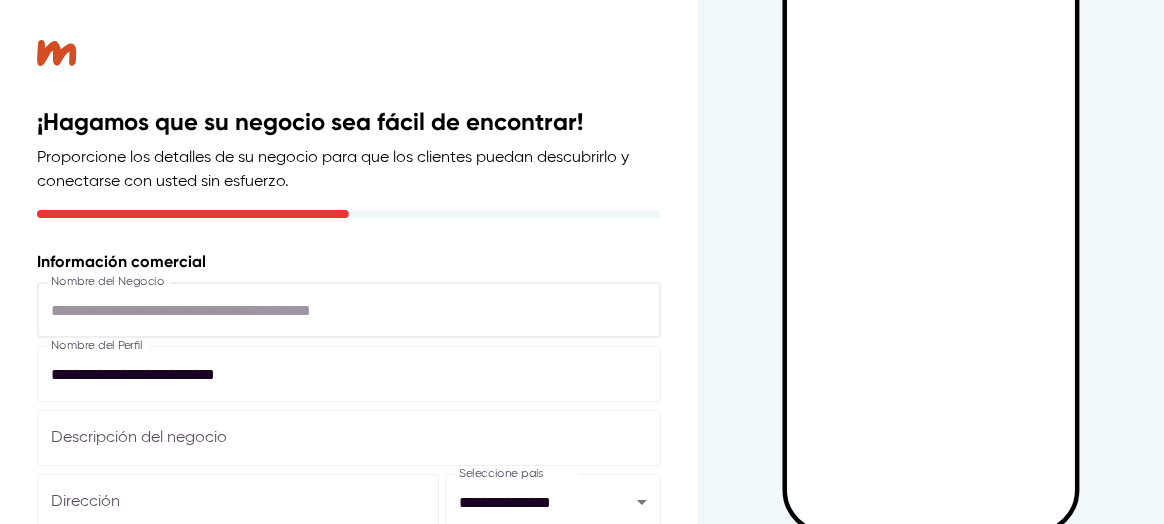 type on "**********" 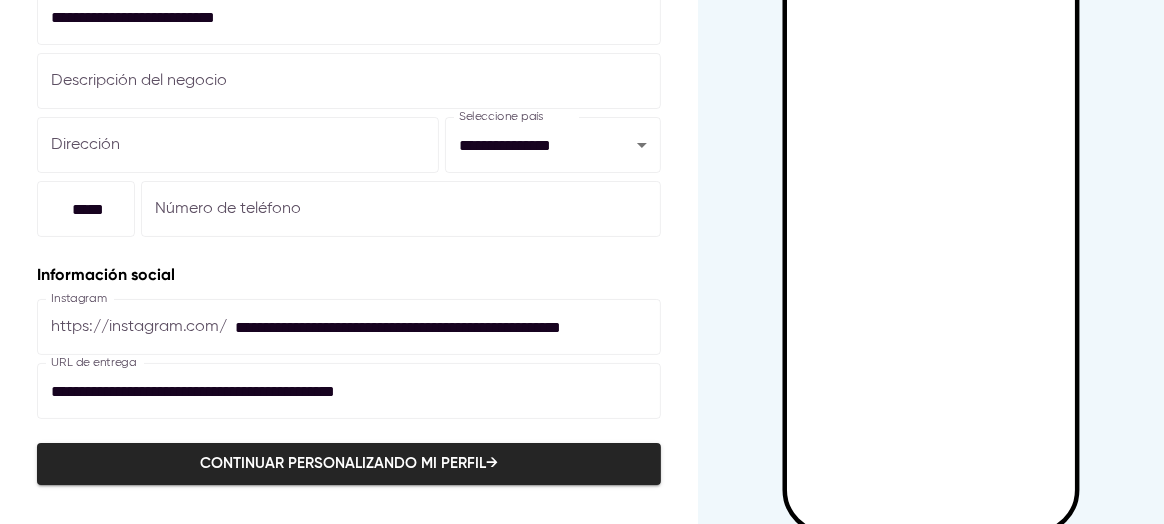 scroll, scrollTop: 0, scrollLeft: 0, axis: both 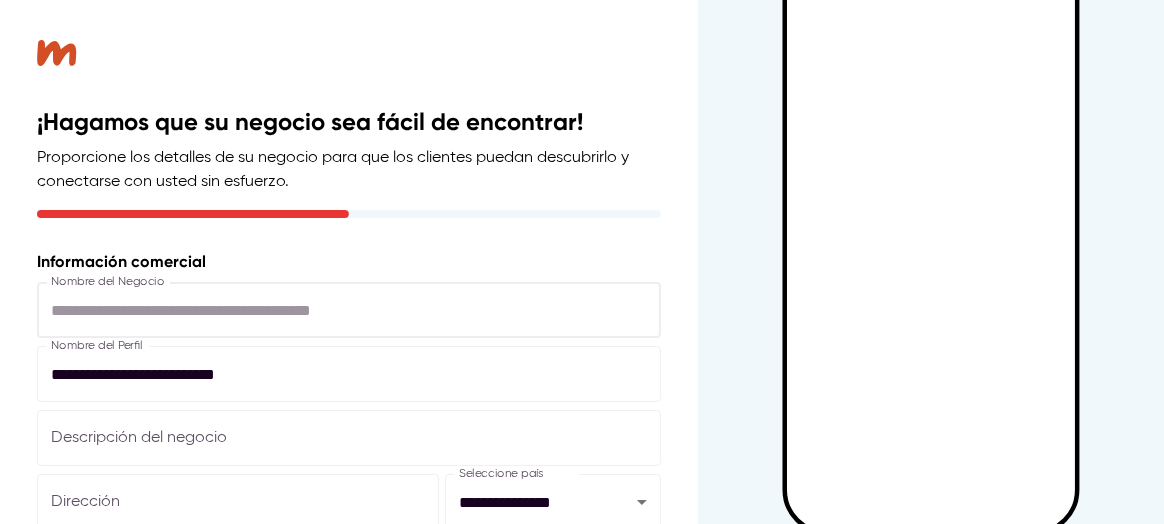 select on "***" 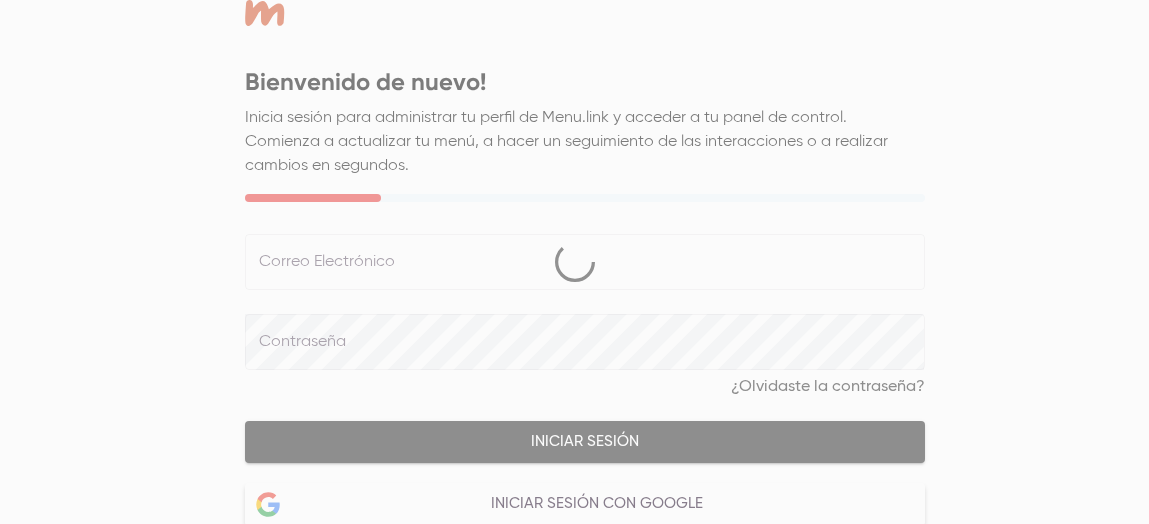 scroll, scrollTop: 0, scrollLeft: 0, axis: both 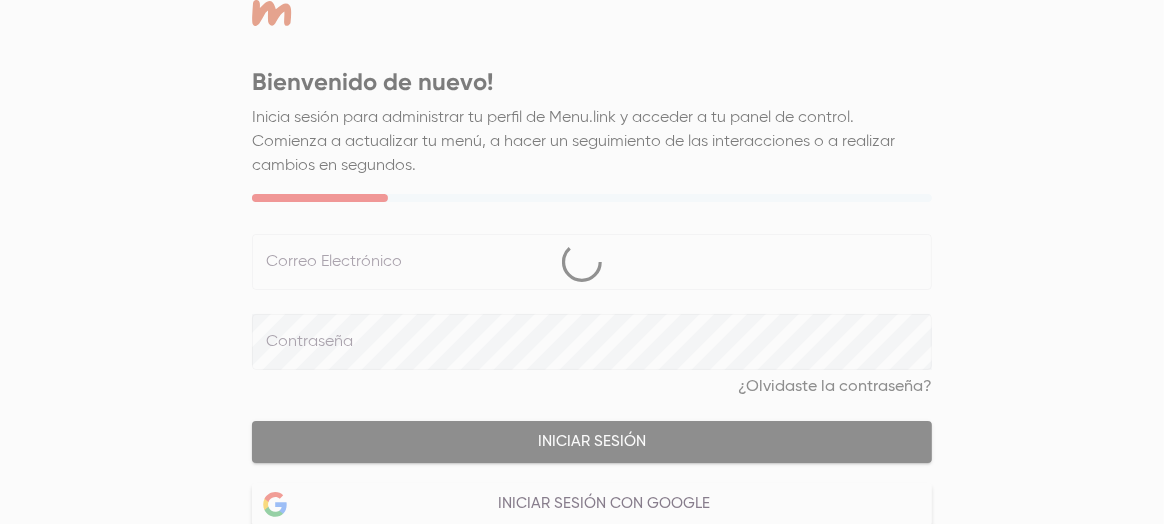 select on "***" 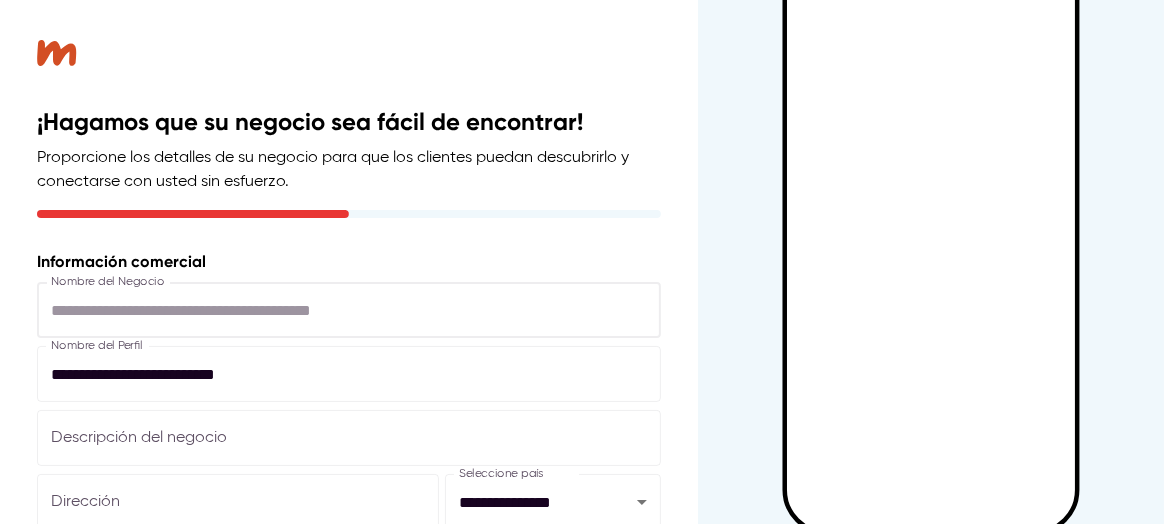 type on "**********" 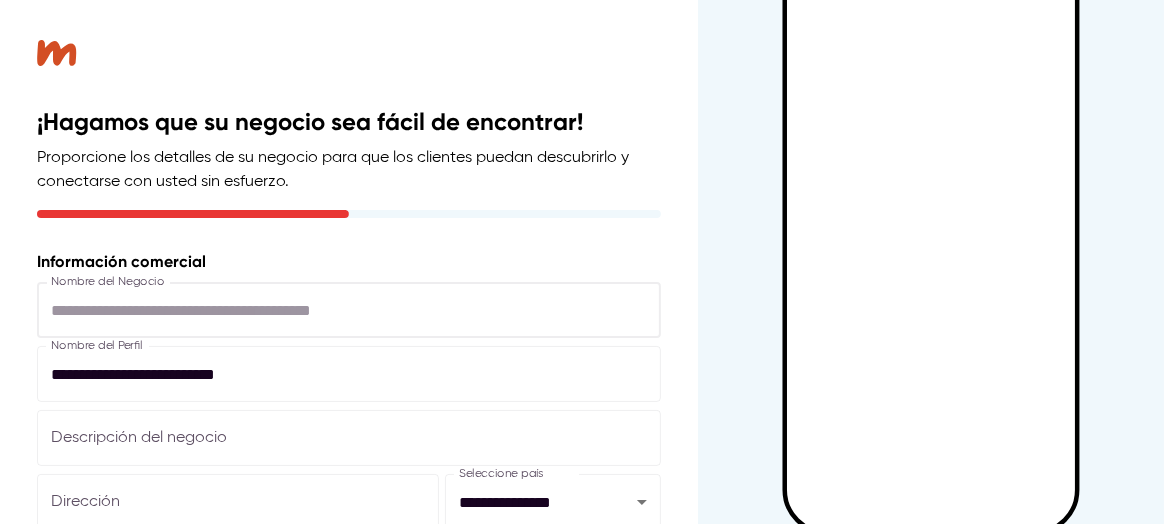 type on "**********" 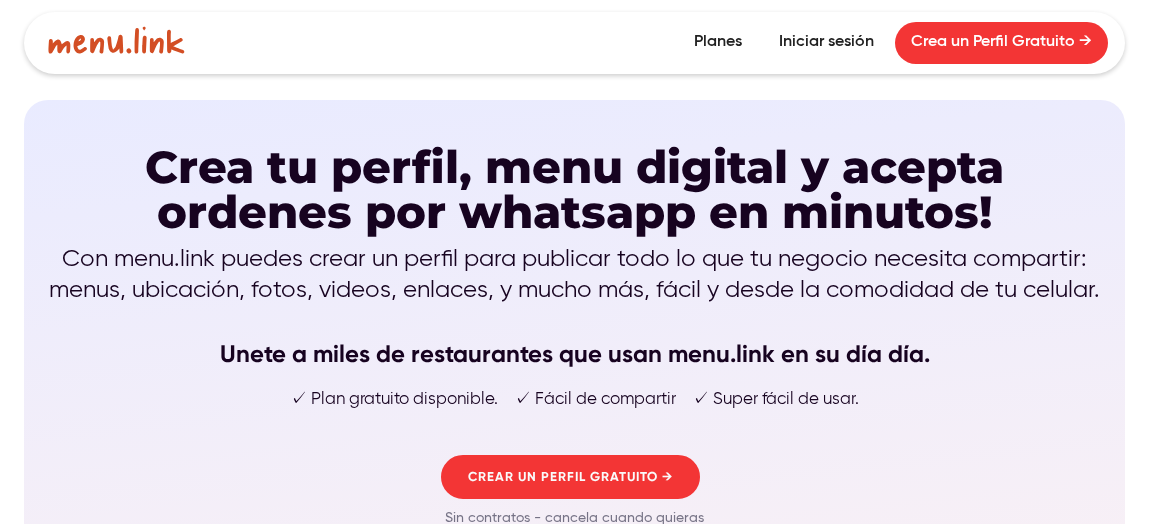 scroll, scrollTop: 0, scrollLeft: 0, axis: both 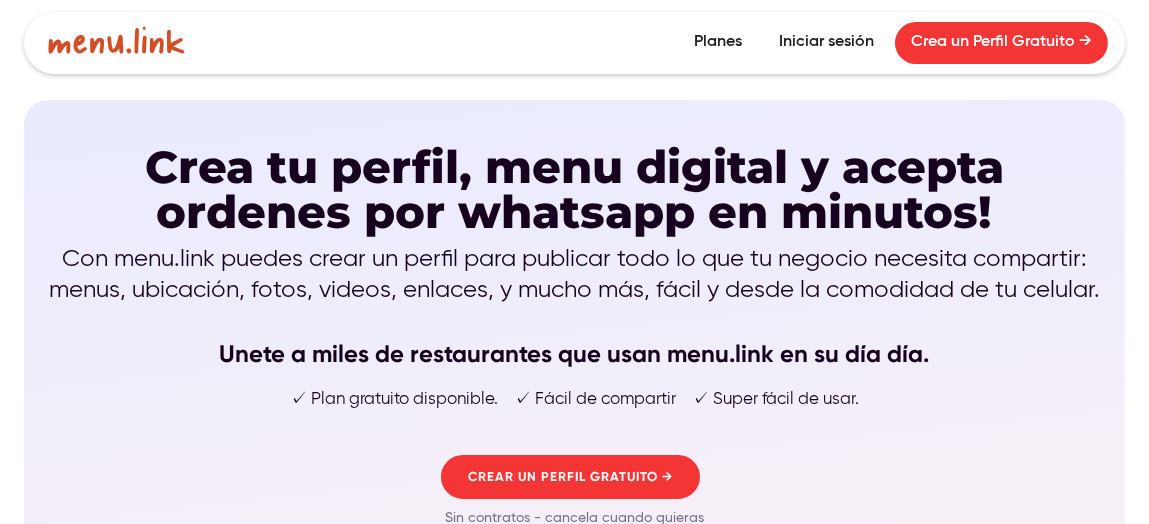 click on "Iniciar sesión" at bounding box center [826, 43] 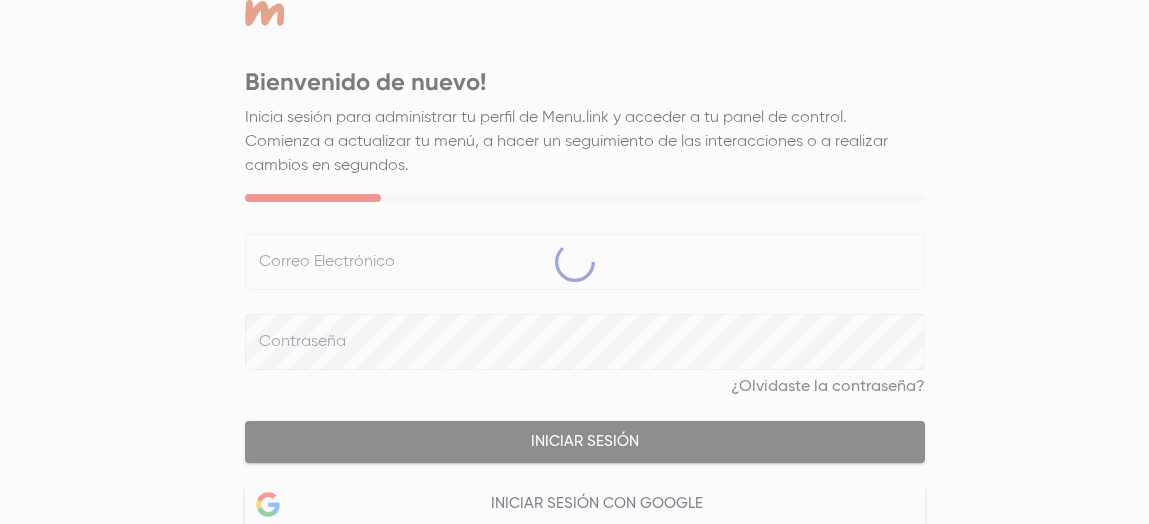 scroll, scrollTop: 0, scrollLeft: 0, axis: both 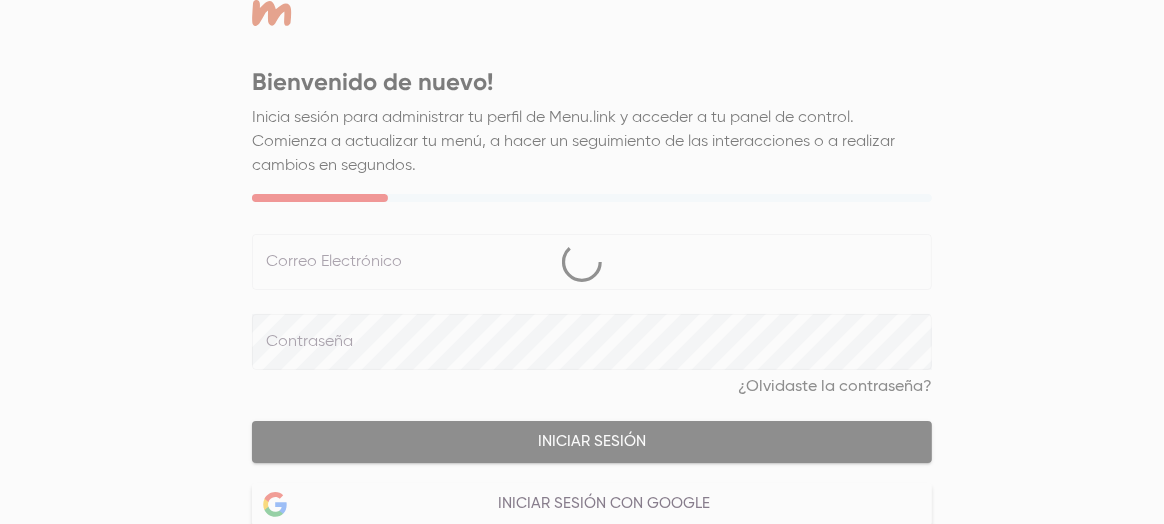 select on "***" 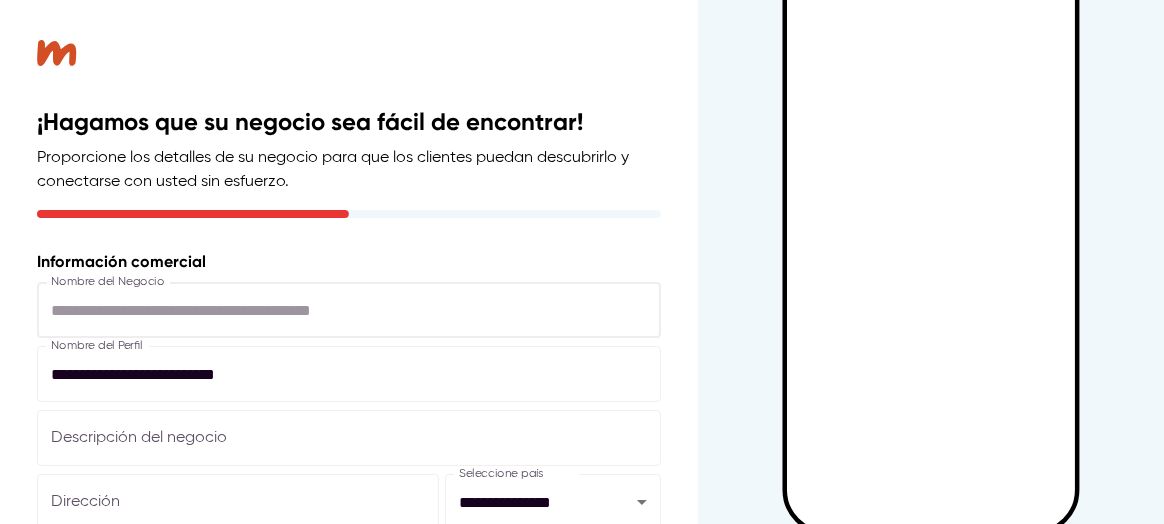 type on "**********" 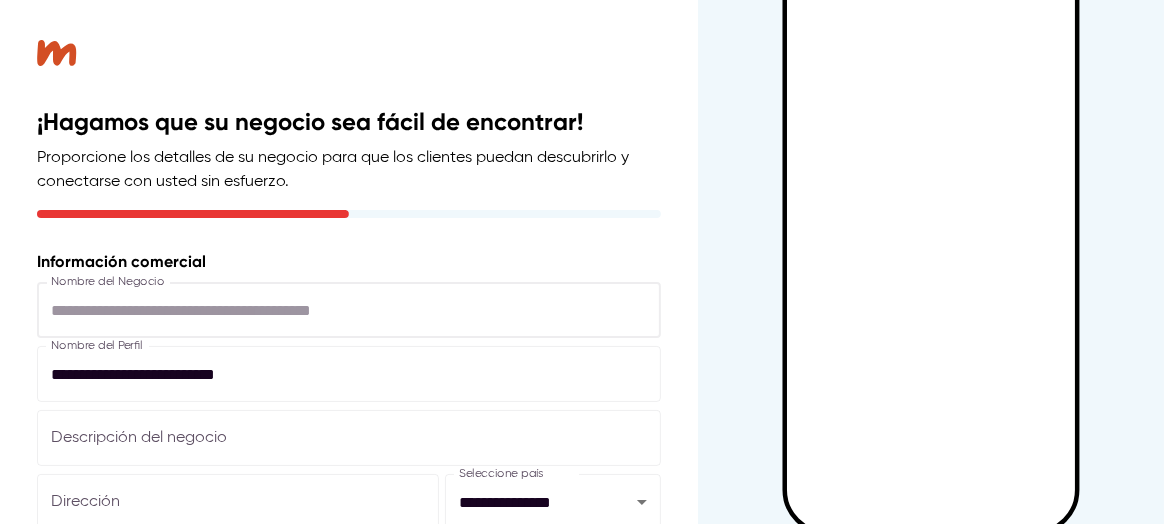 type on "**********" 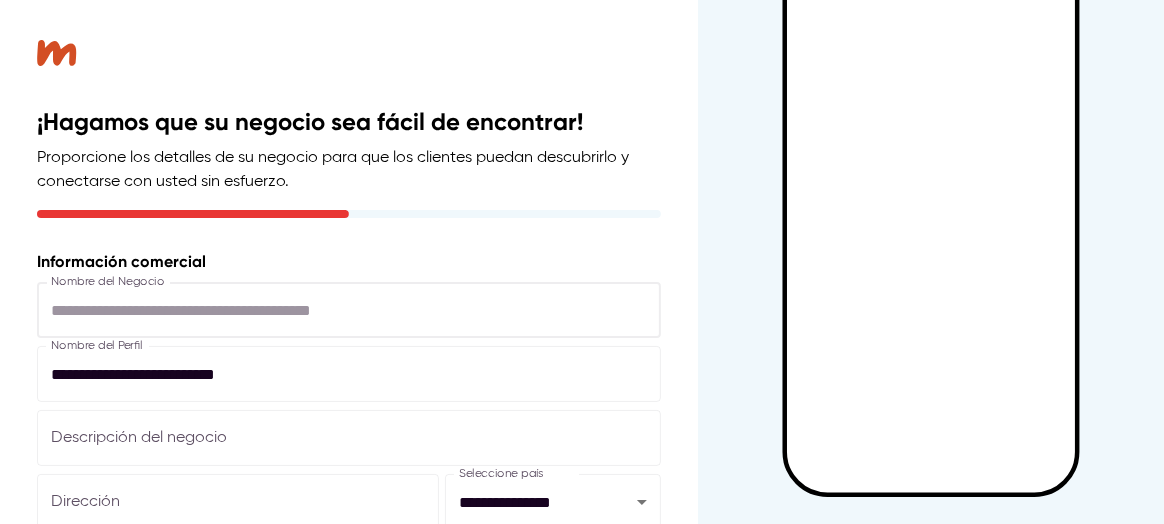 scroll, scrollTop: 113, scrollLeft: 0, axis: vertical 